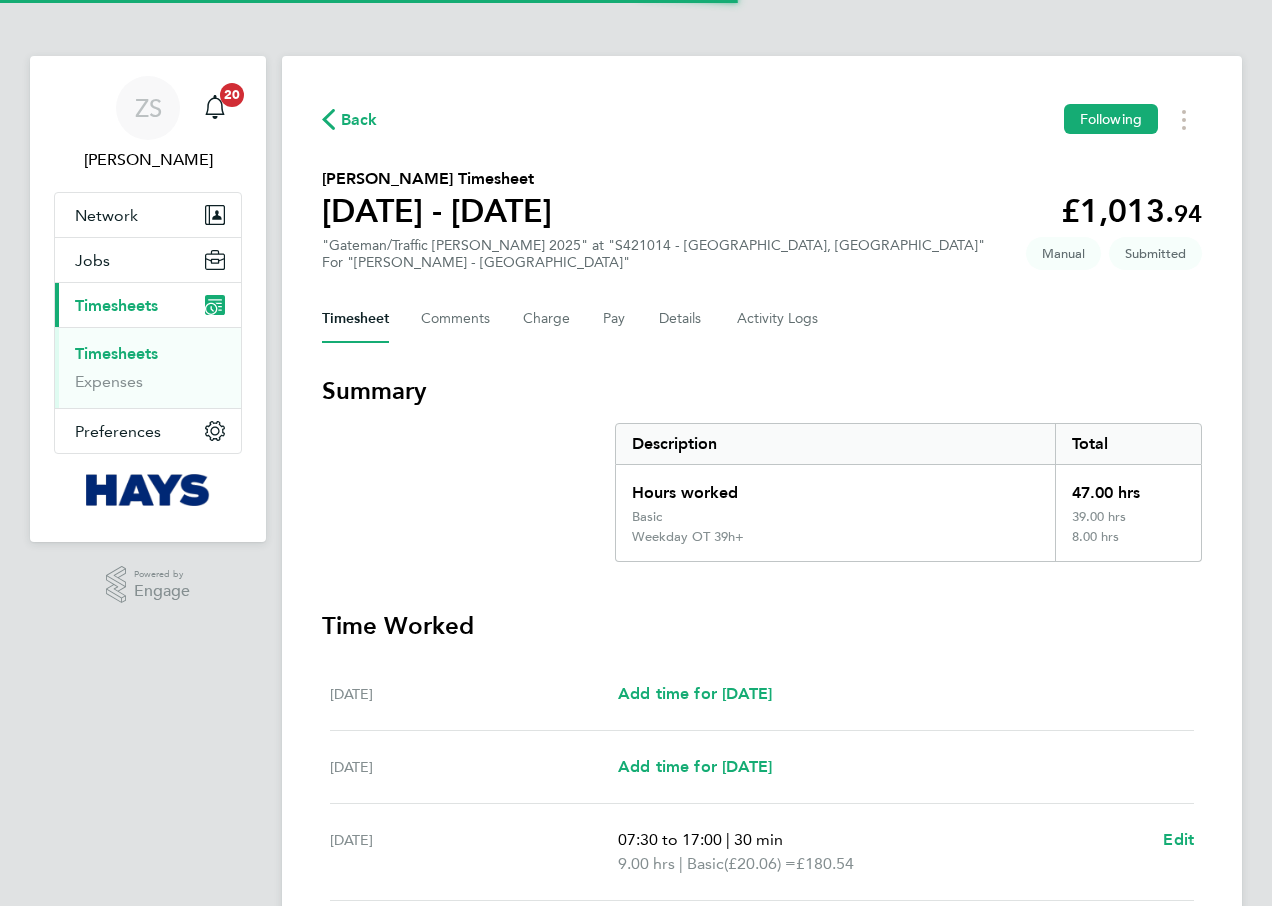 scroll, scrollTop: 0, scrollLeft: 0, axis: both 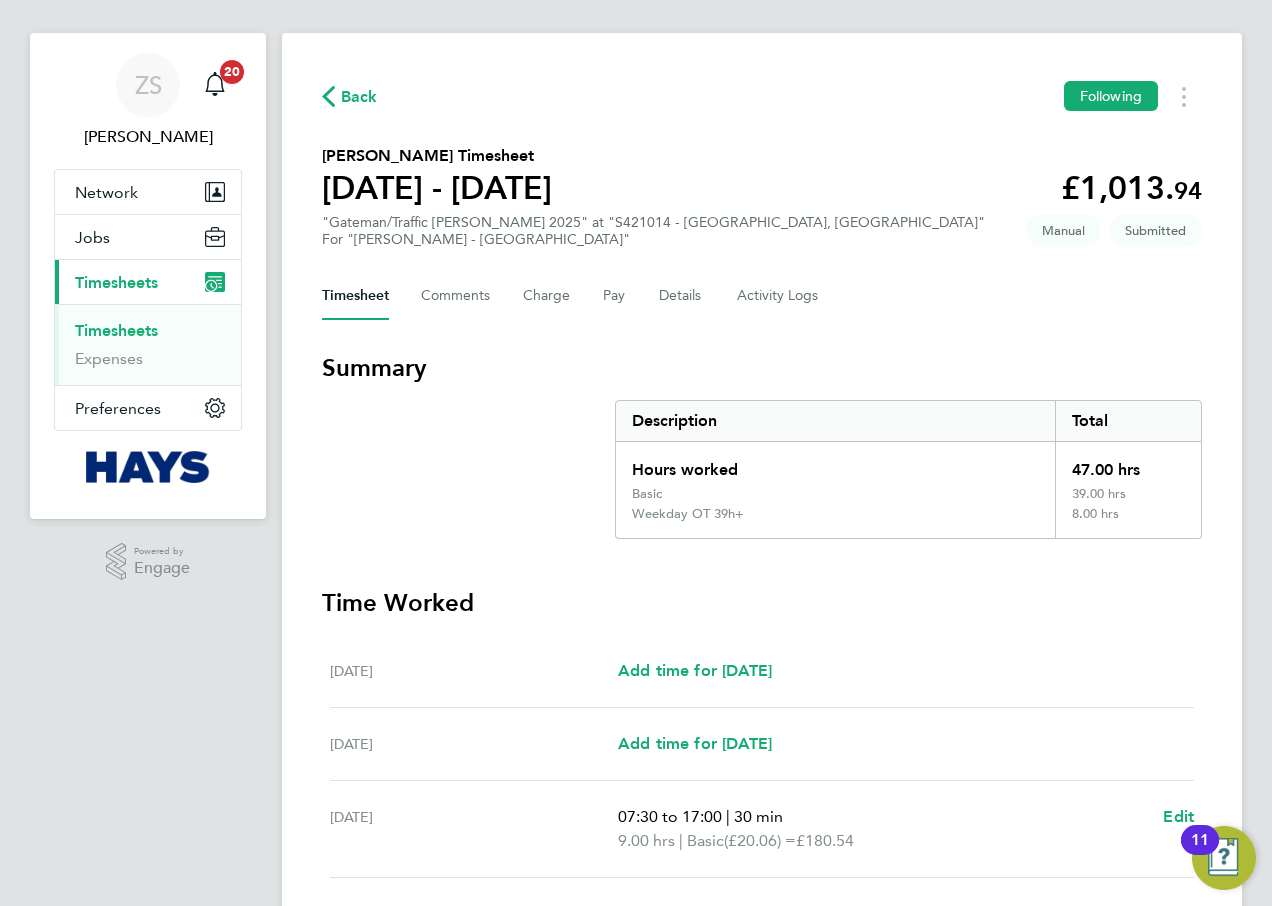 drag, startPoint x: 93, startPoint y: 308, endPoint x: 97, endPoint y: 322, distance: 14.56022 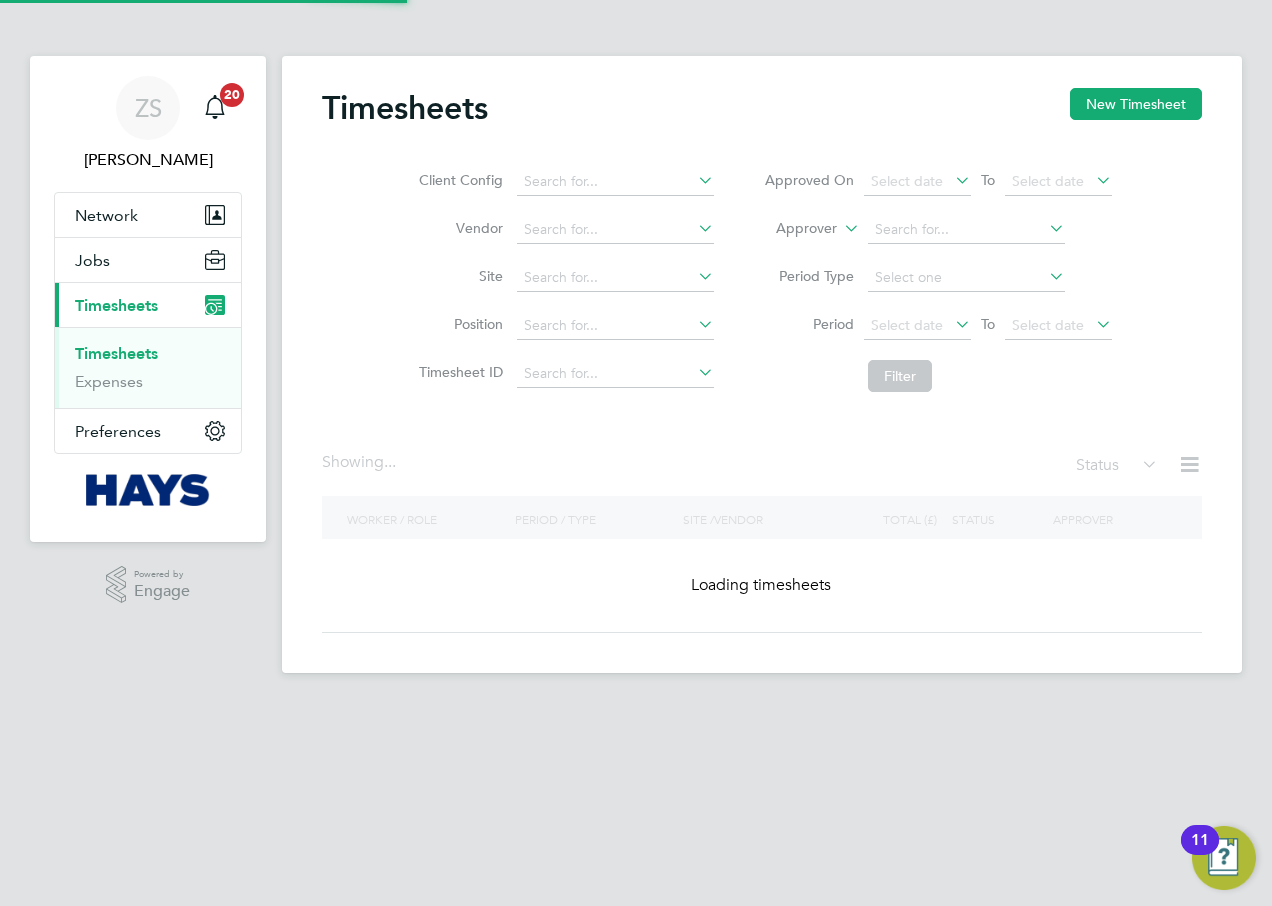 scroll, scrollTop: 0, scrollLeft: 0, axis: both 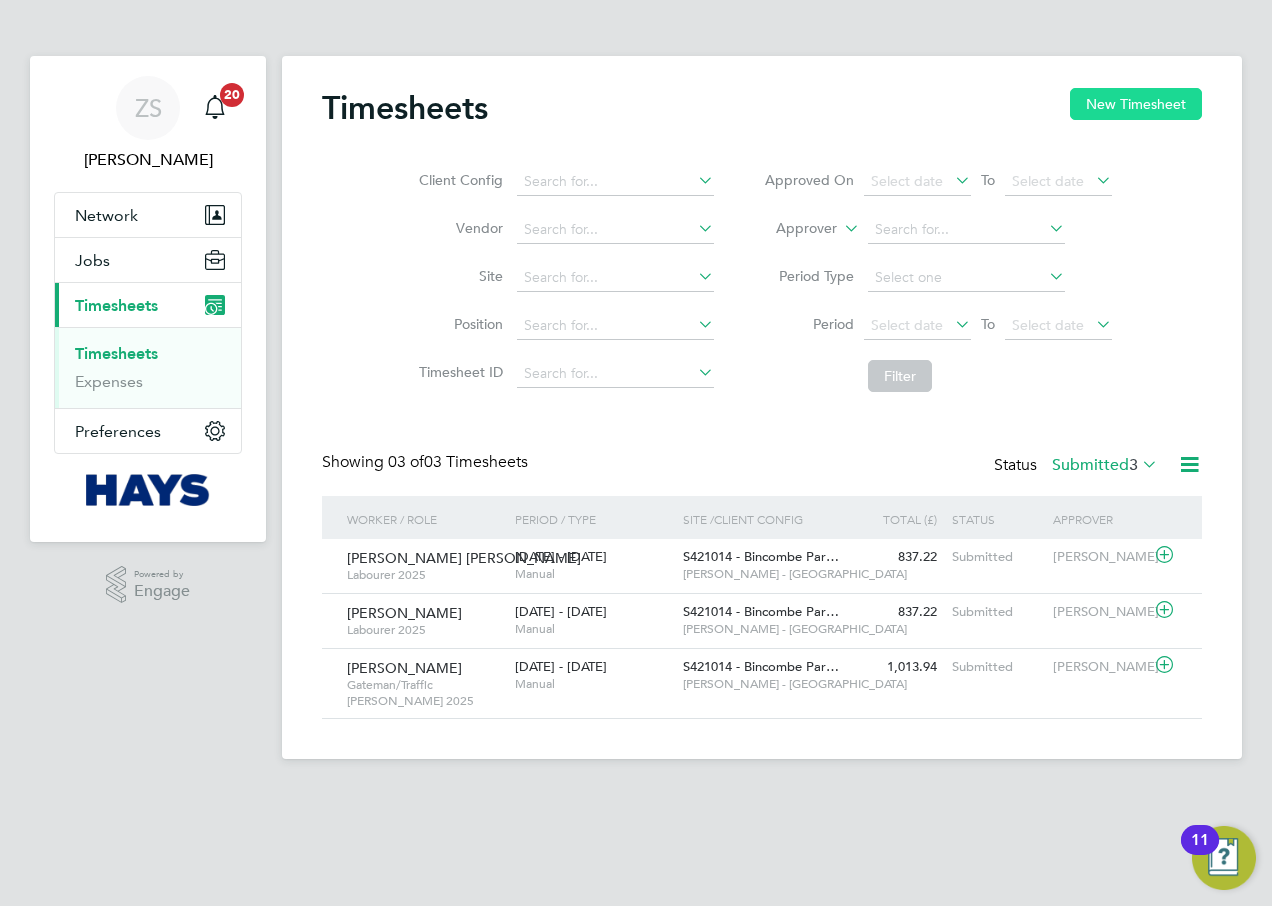 click on "New Timesheet" 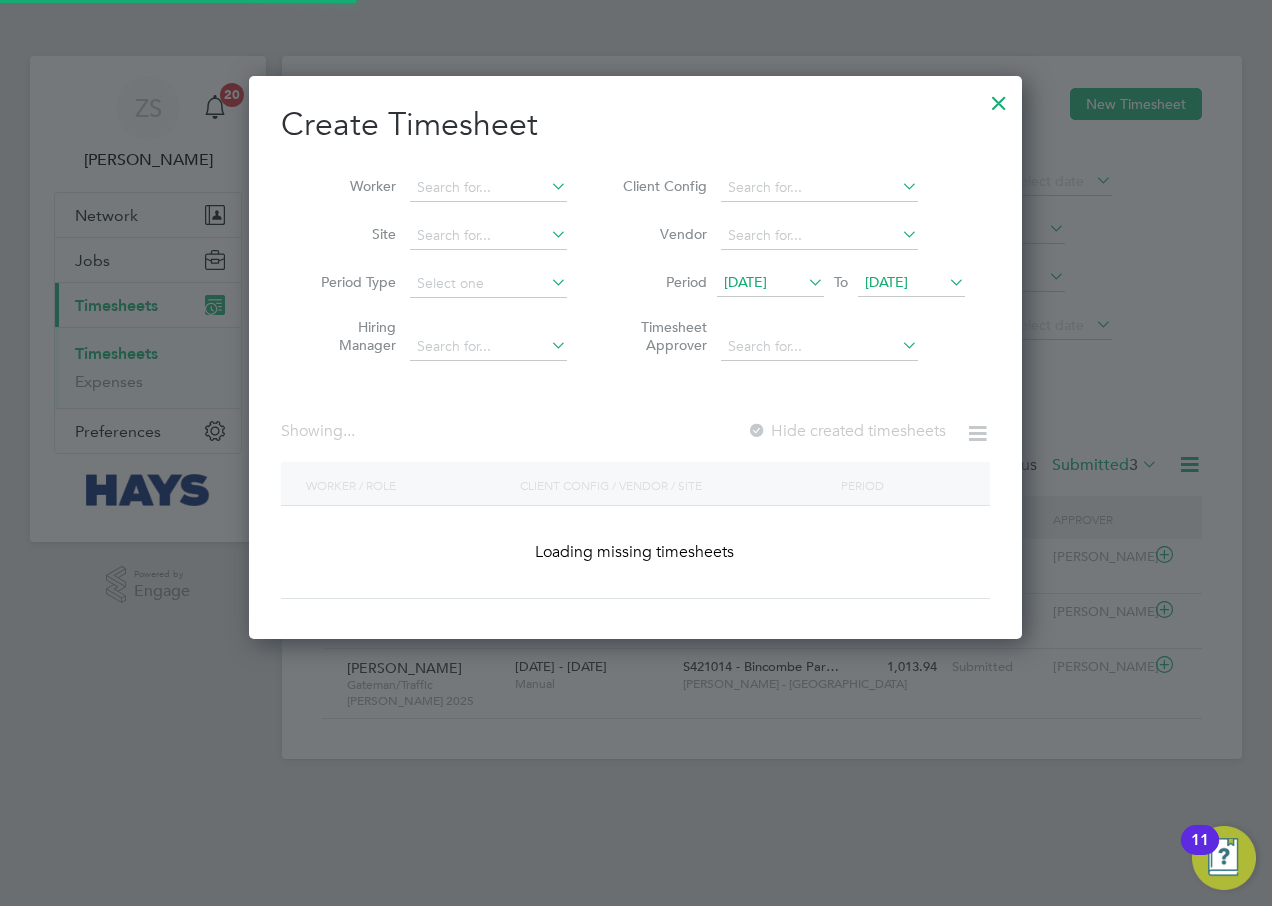 scroll, scrollTop: 10, scrollLeft: 10, axis: both 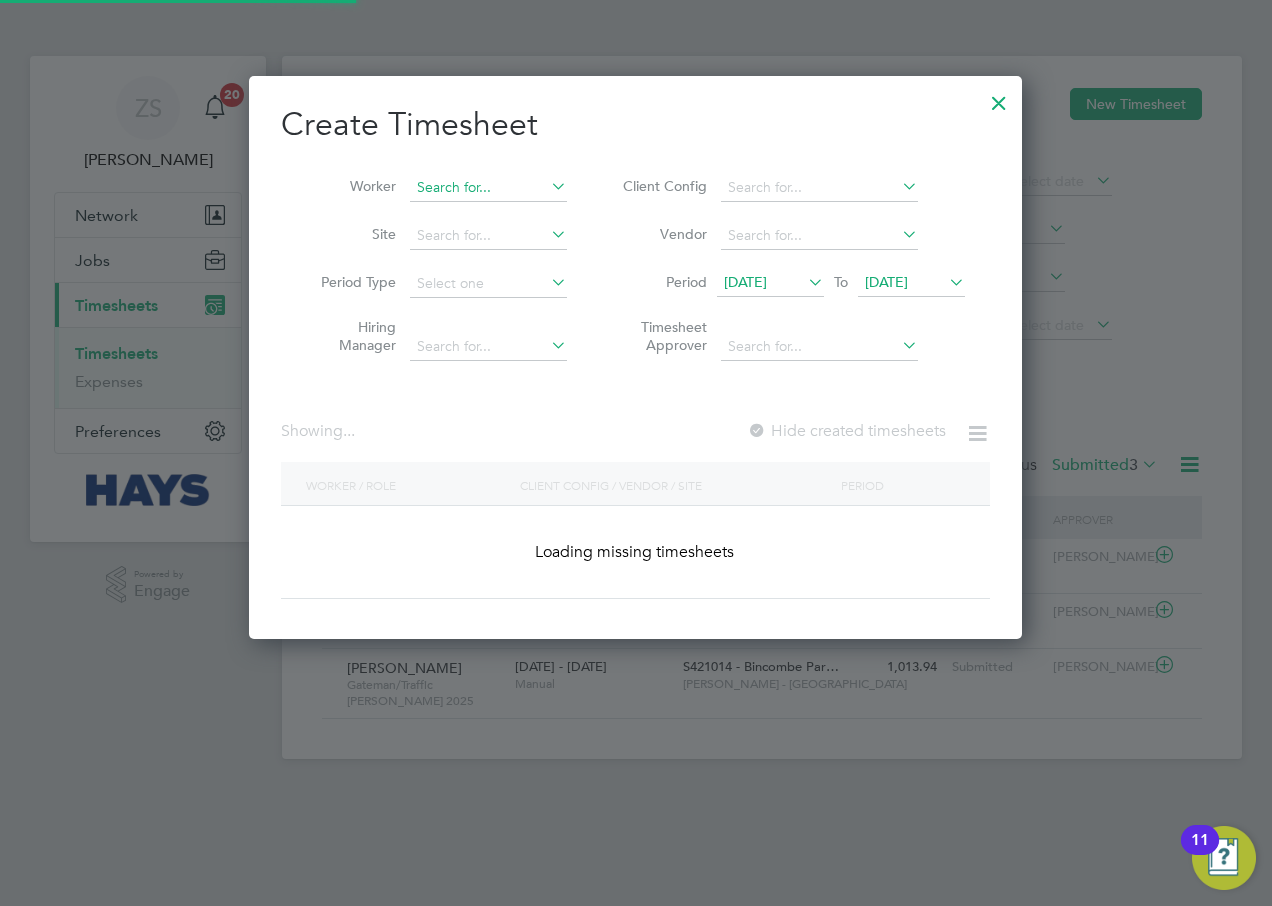click at bounding box center (488, 188) 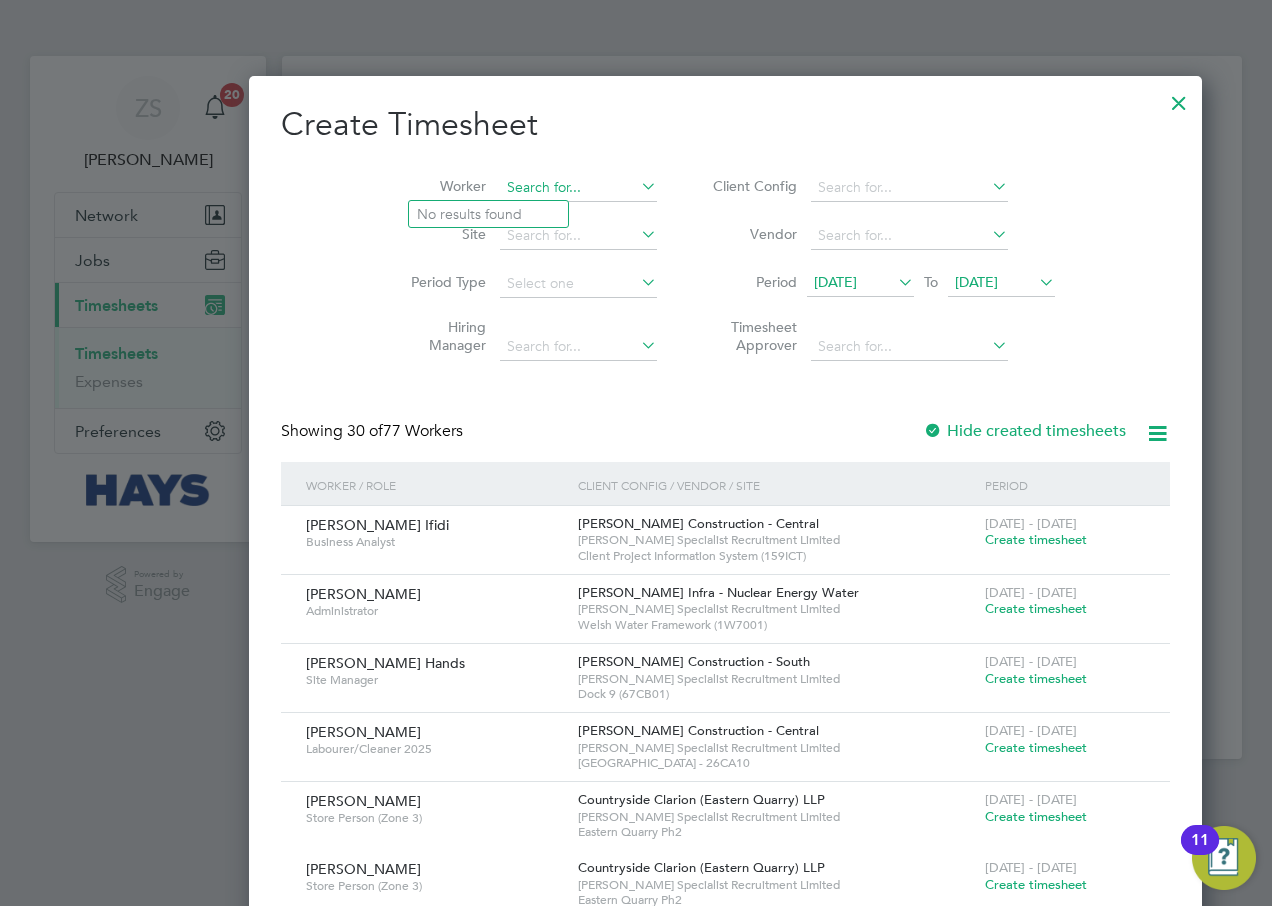scroll, scrollTop: 3692, scrollLeft: 774, axis: both 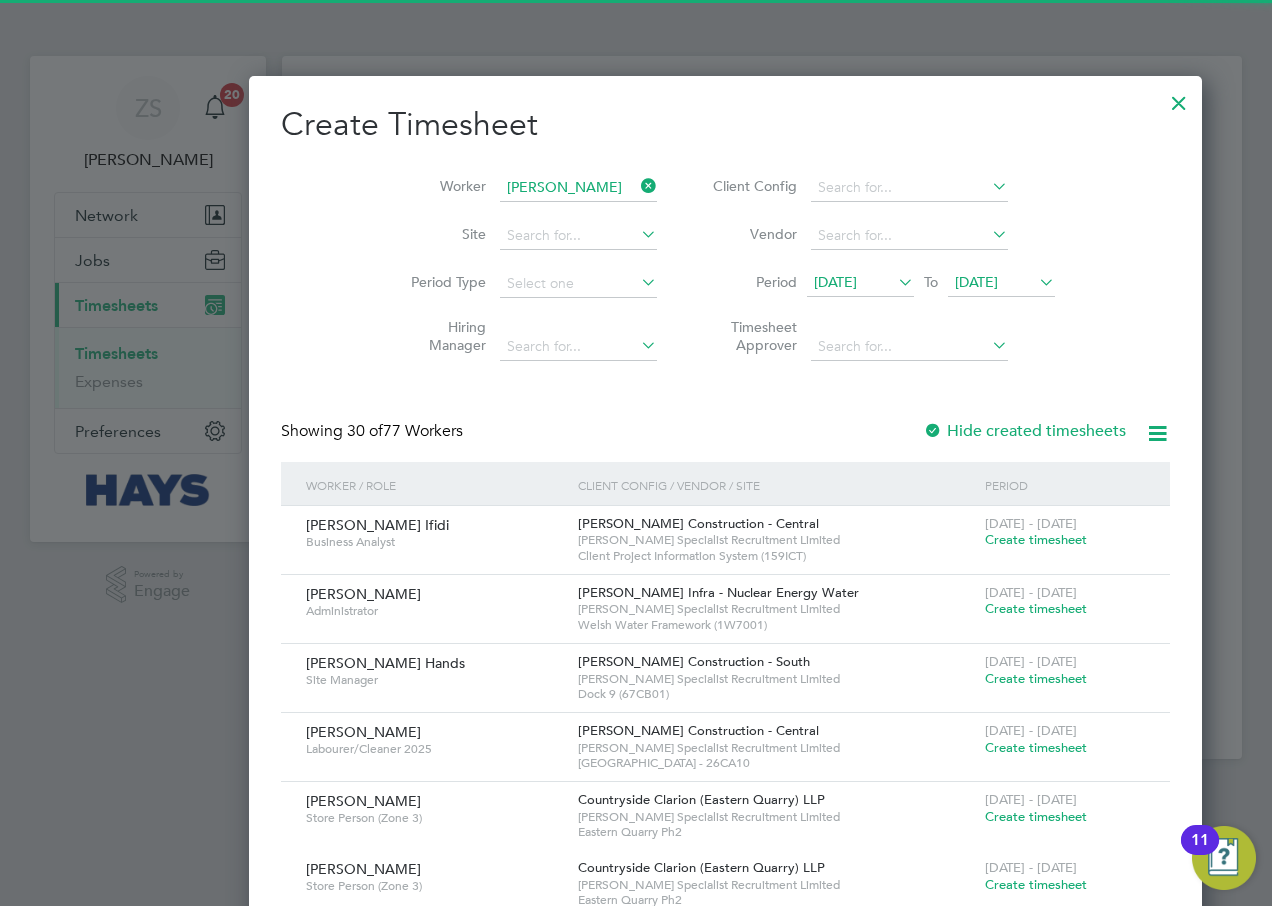 click on "Neil   Sim mons" 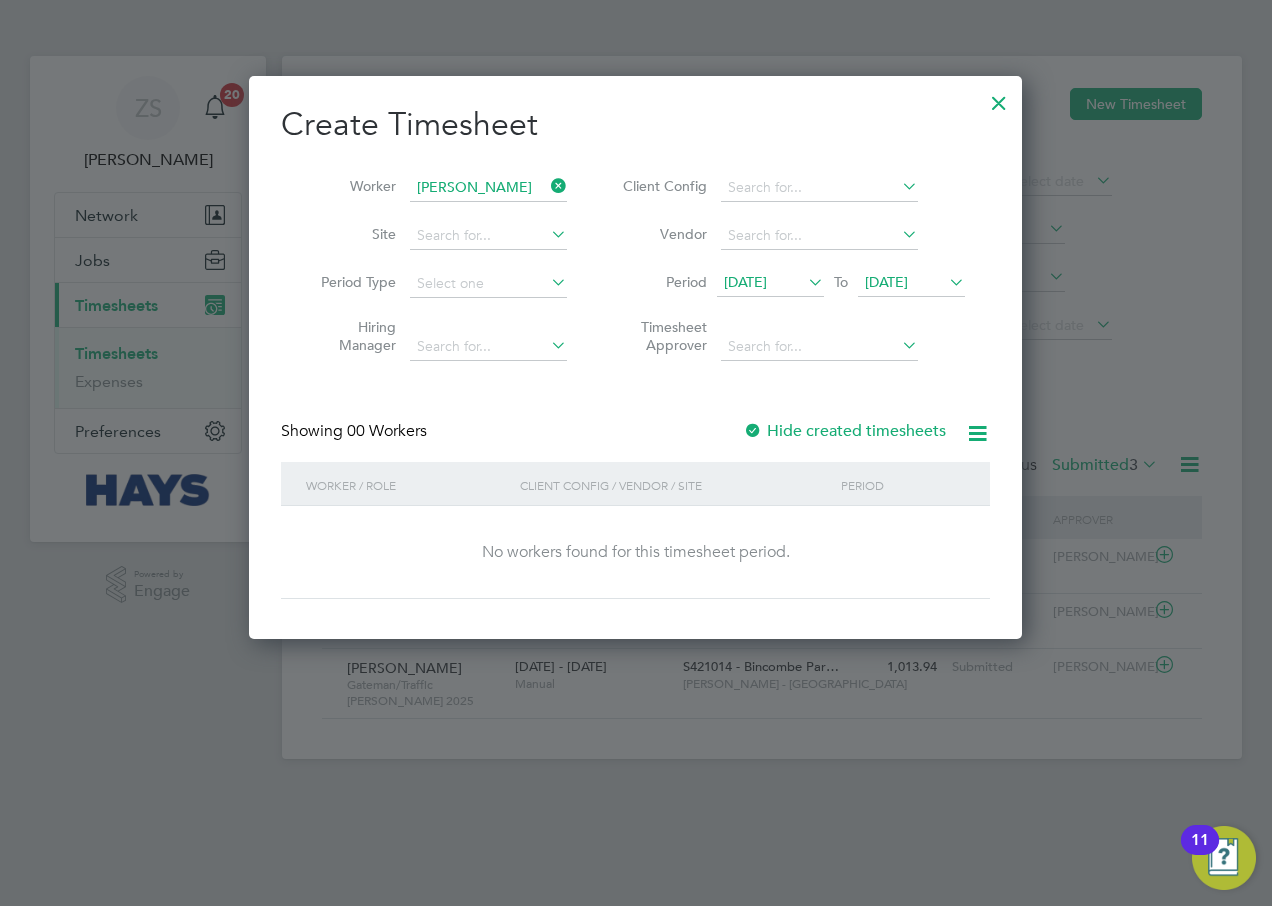 scroll, scrollTop: 10, scrollLeft: 10, axis: both 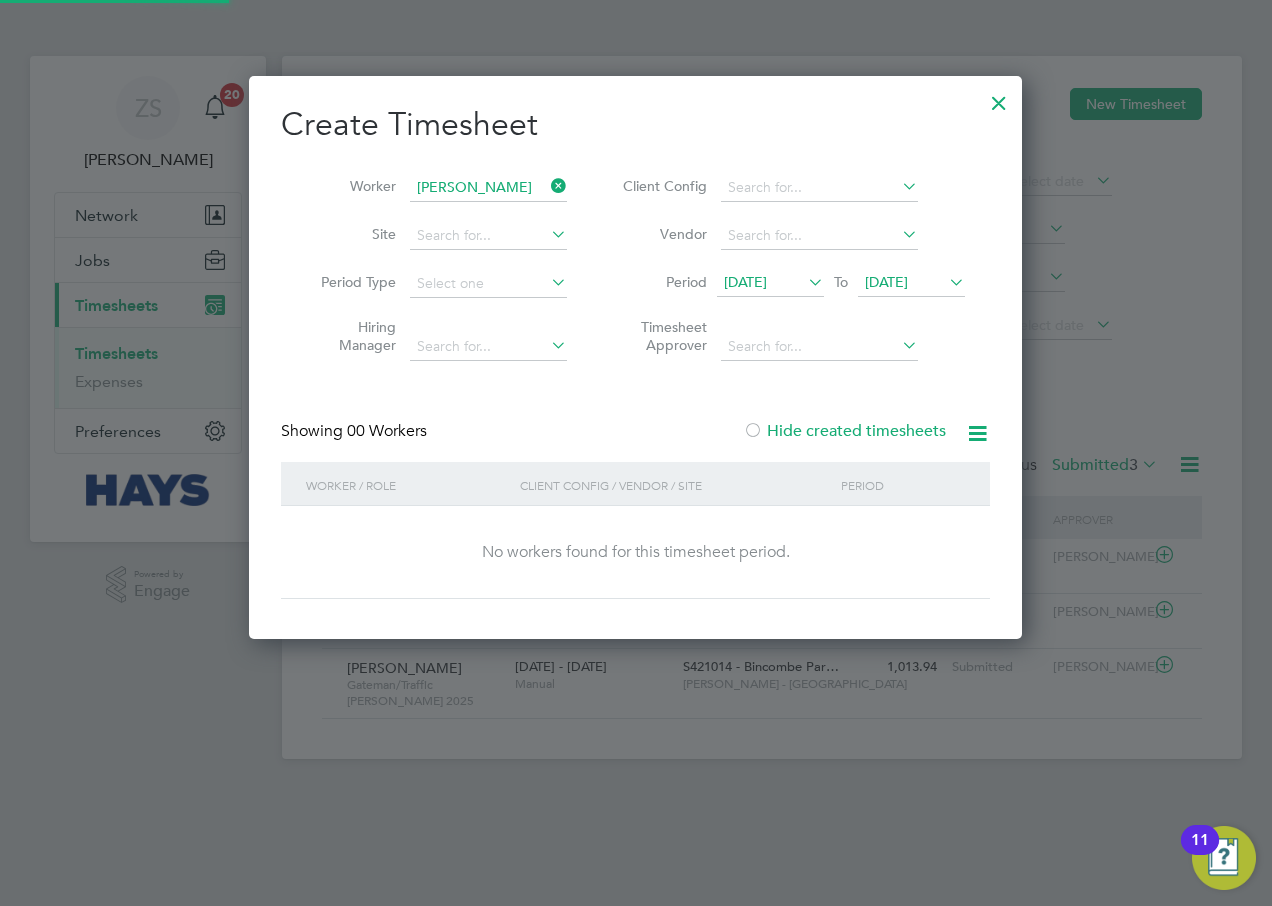 click on "Period
30 Jun 2025
To
07 Jul 2025" at bounding box center (791, 284) 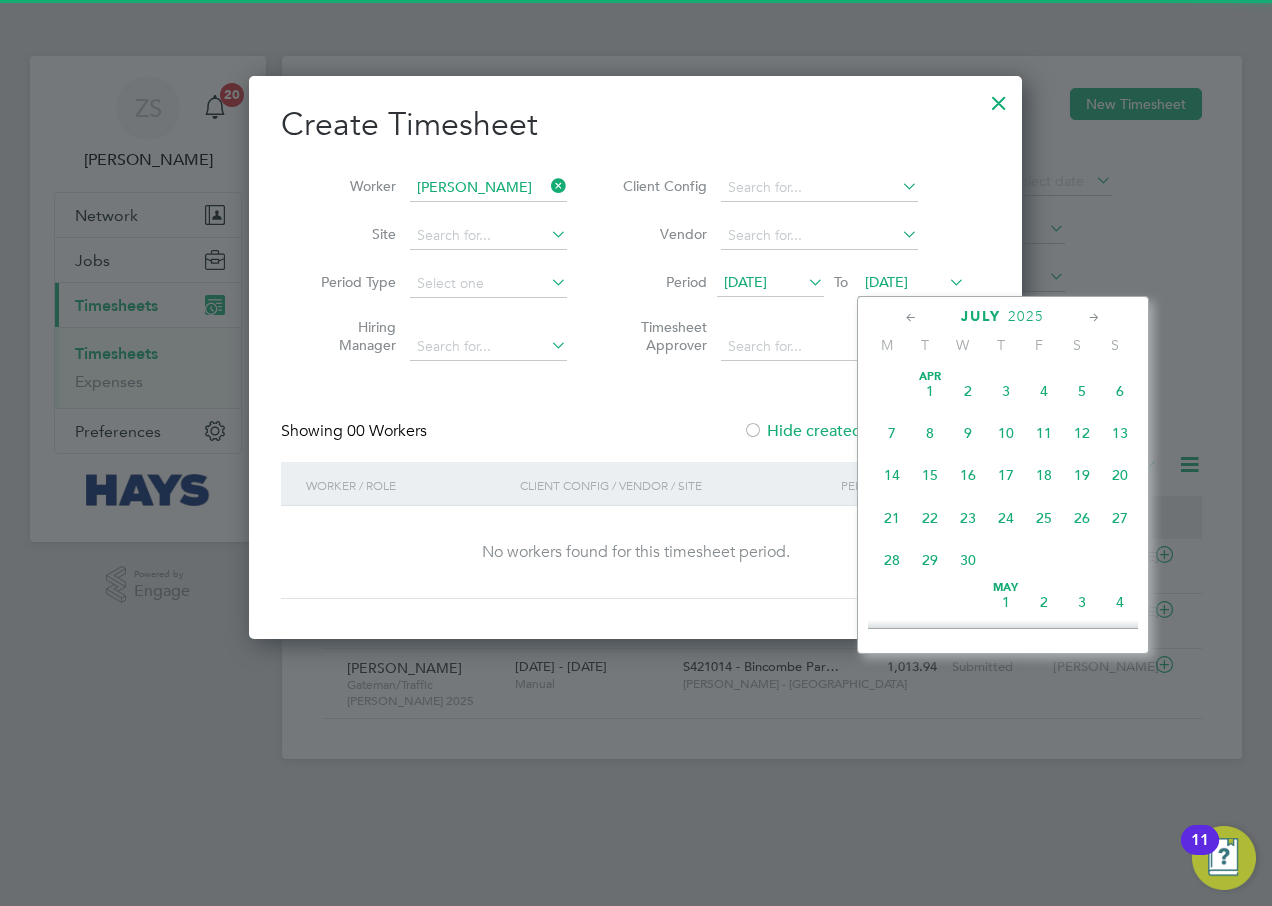 scroll, scrollTop: 649, scrollLeft: 0, axis: vertical 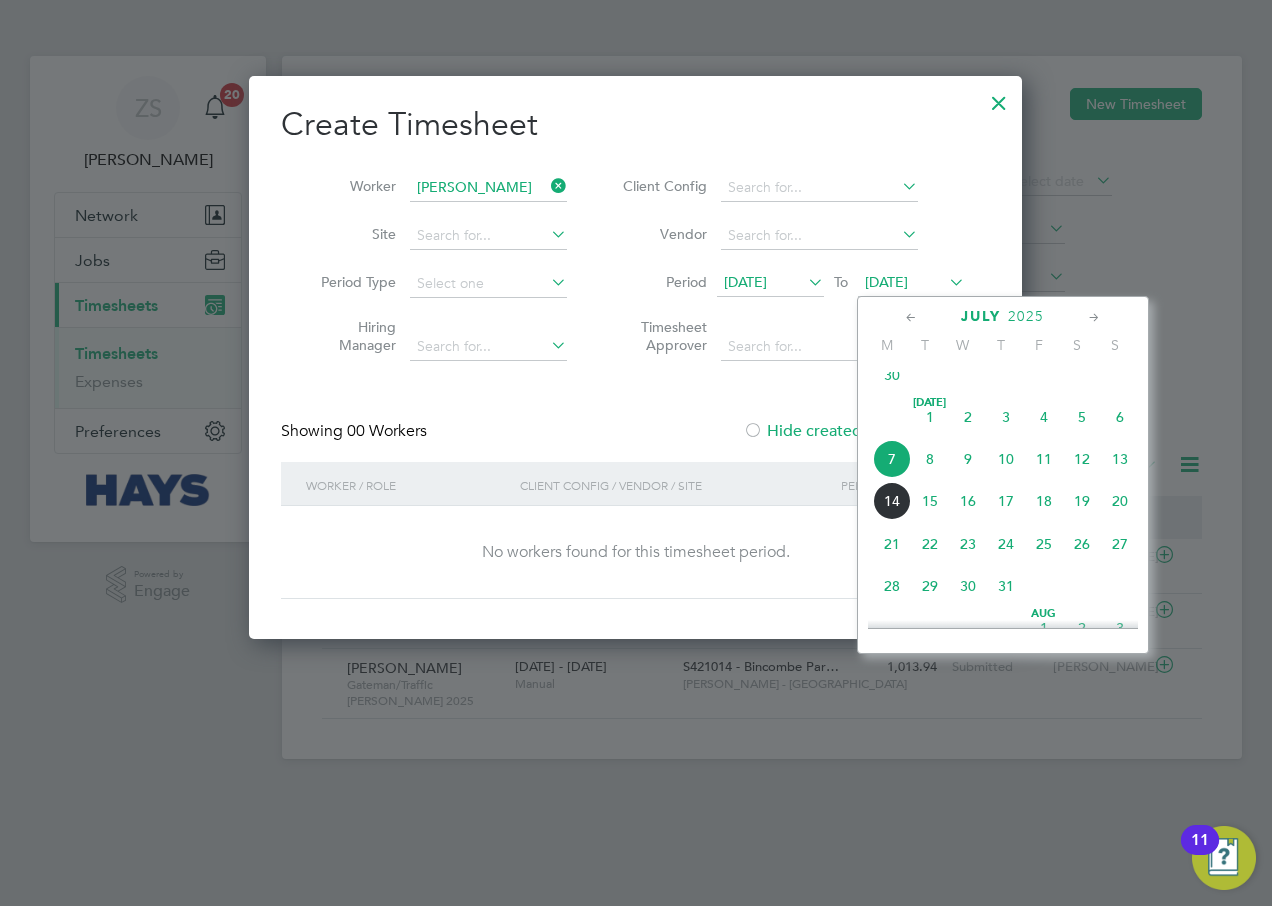 click on "19" 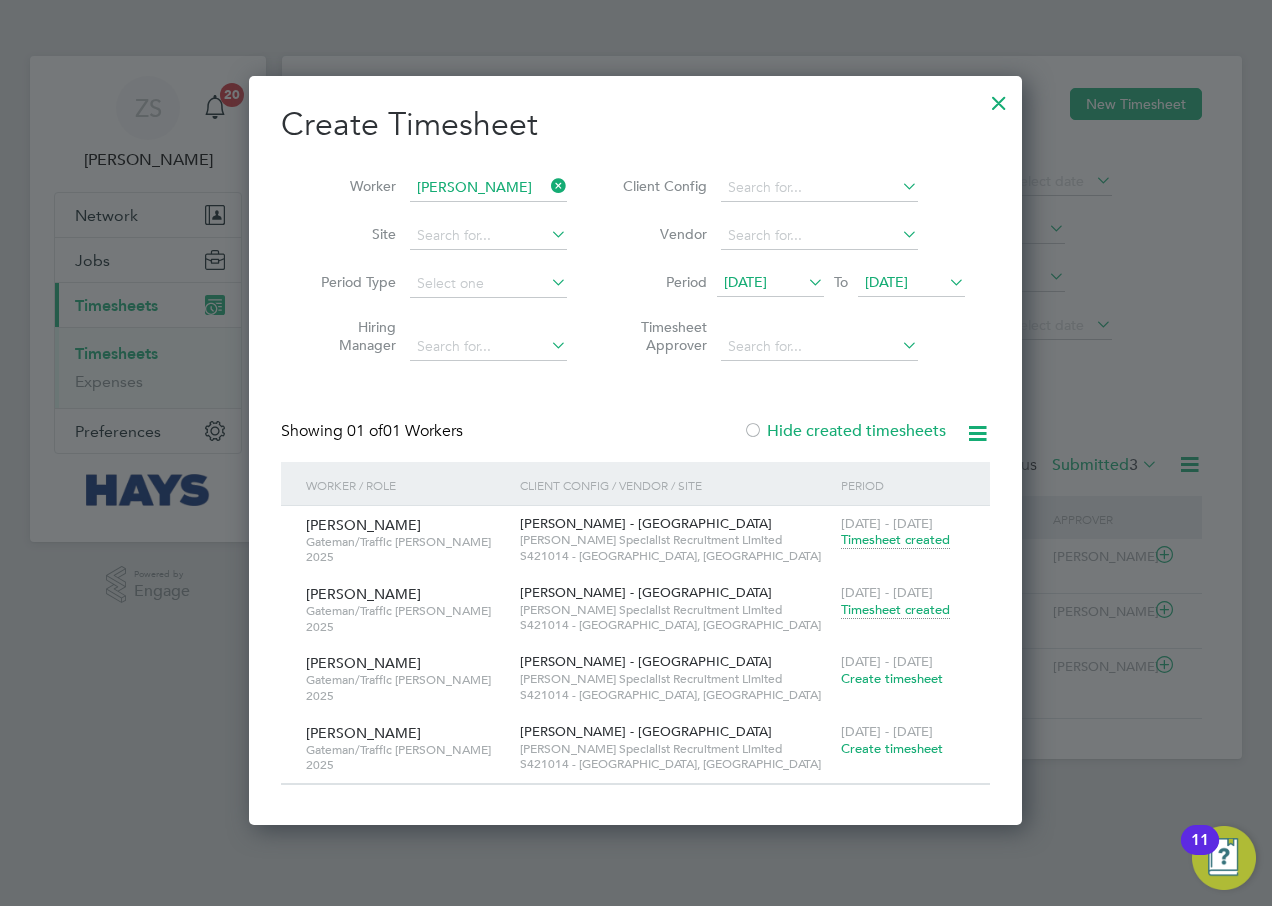 click on "Timesheet created" at bounding box center [895, 610] 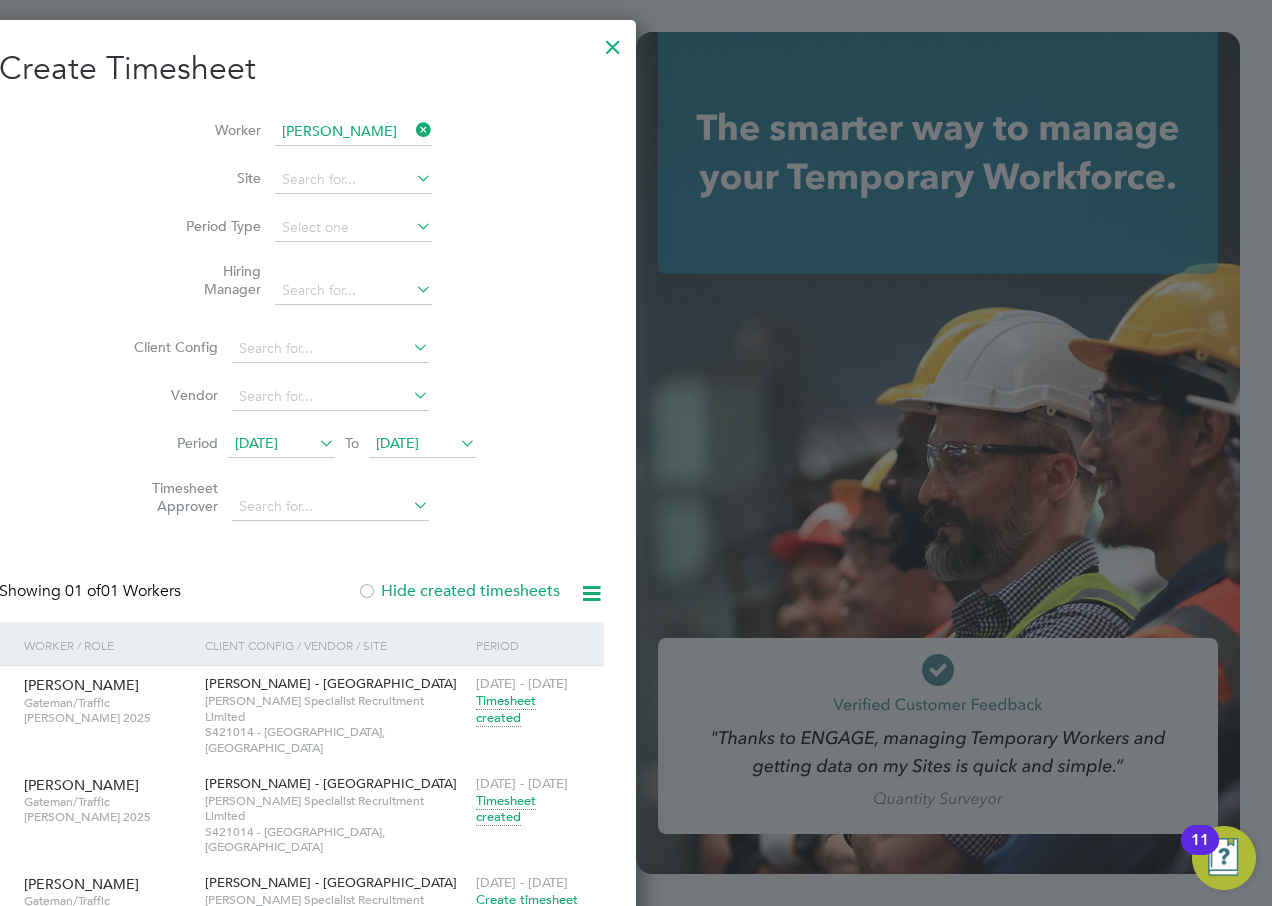 scroll, scrollTop: 10, scrollLeft: 10, axis: both 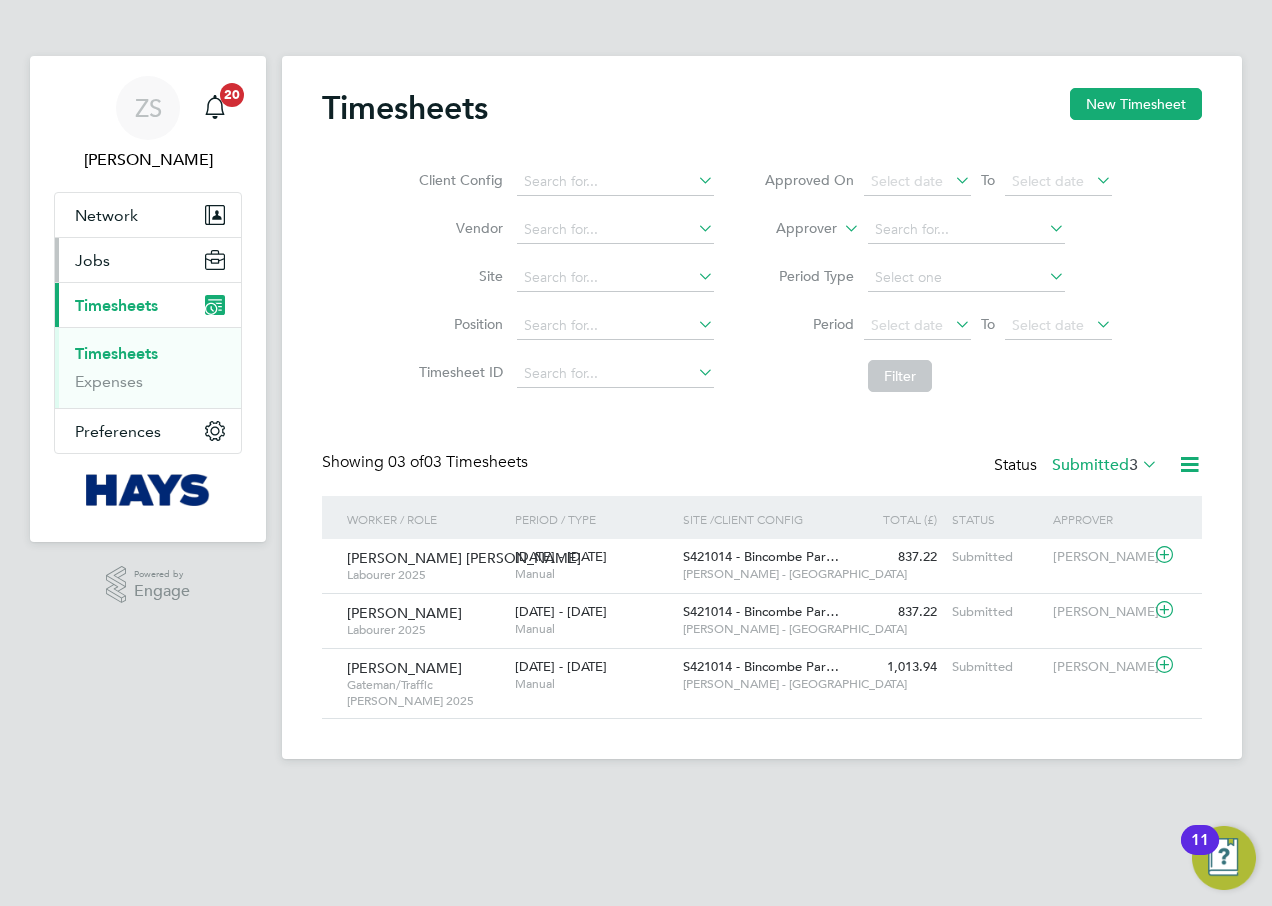 click on "Jobs" at bounding box center (148, 260) 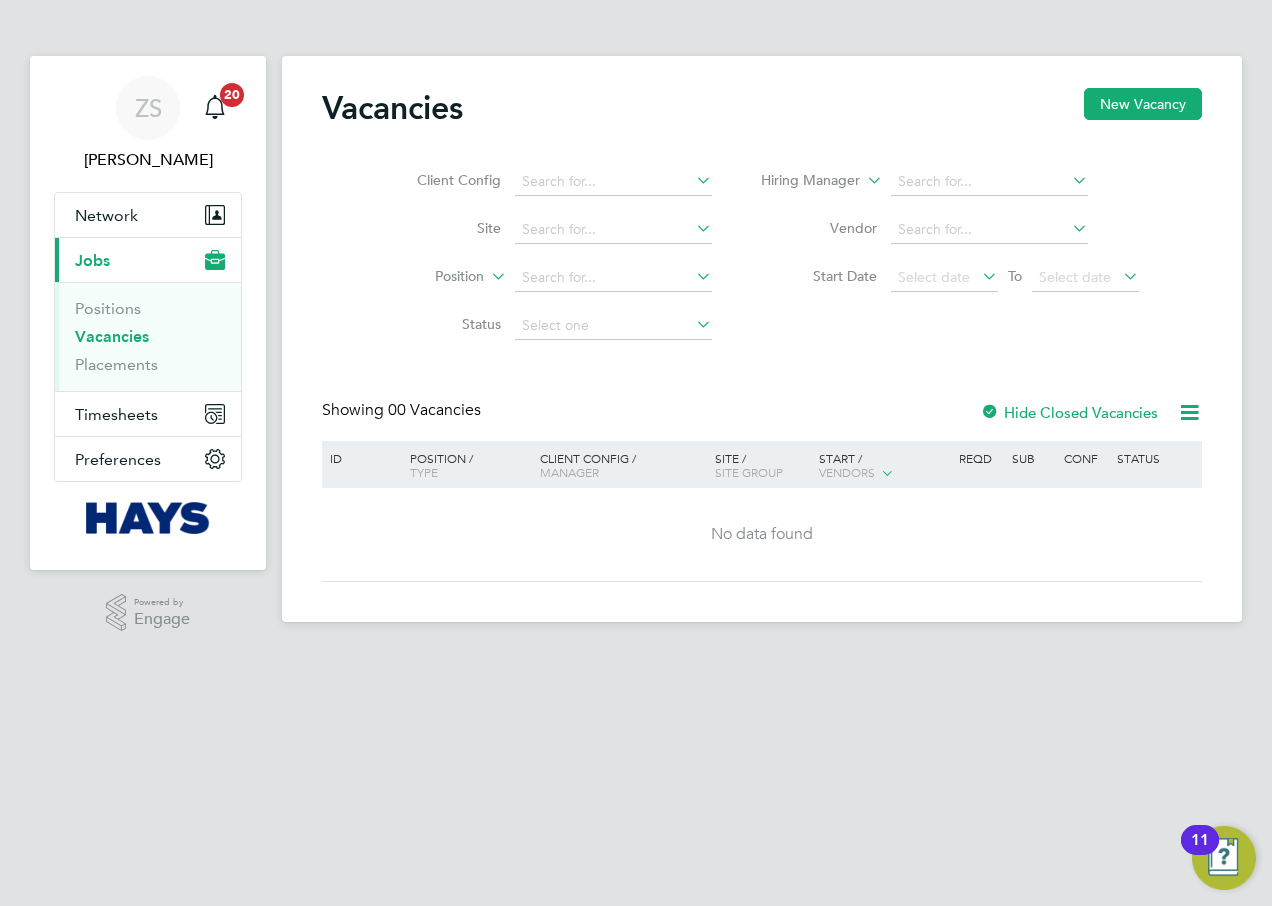 scroll, scrollTop: 0, scrollLeft: 0, axis: both 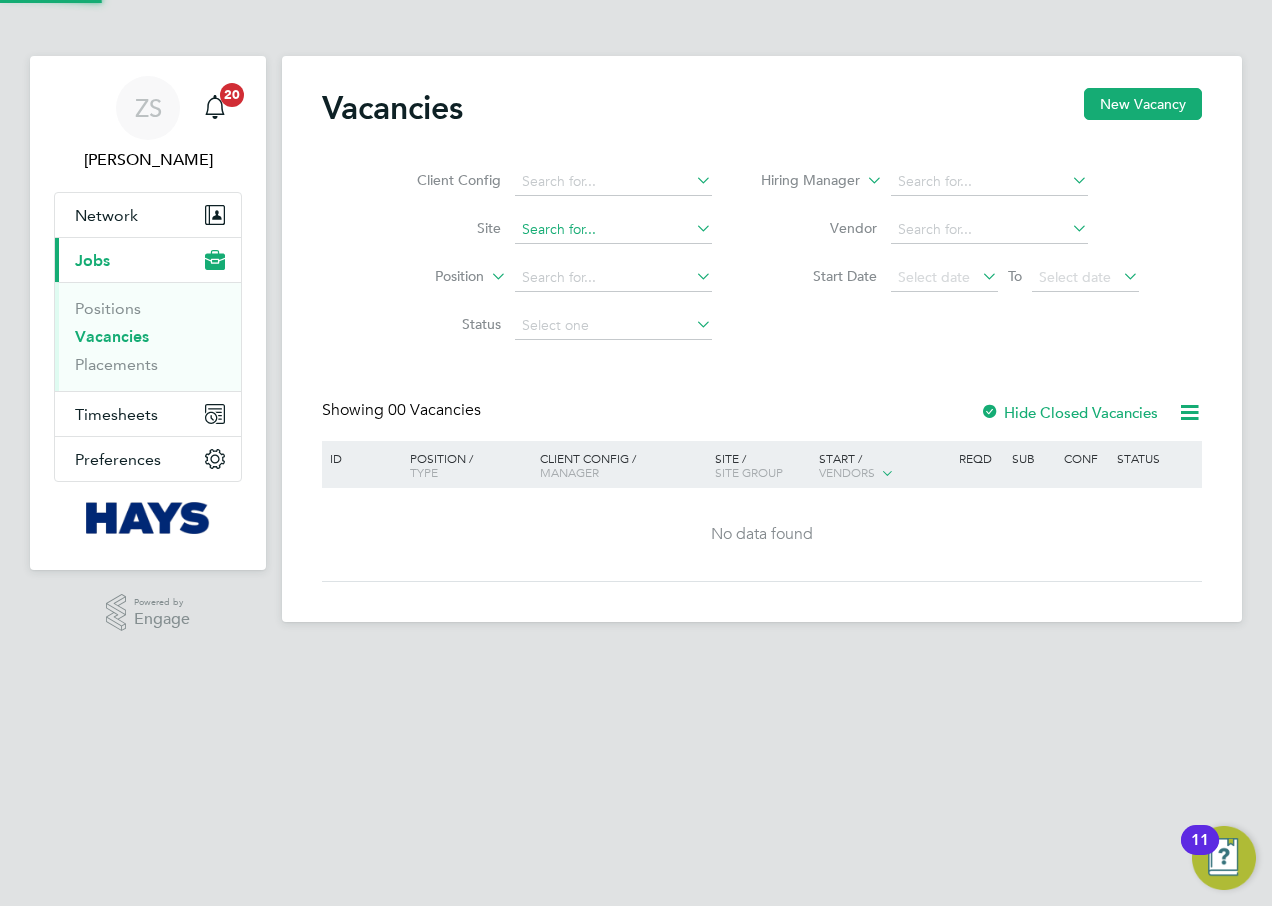 click 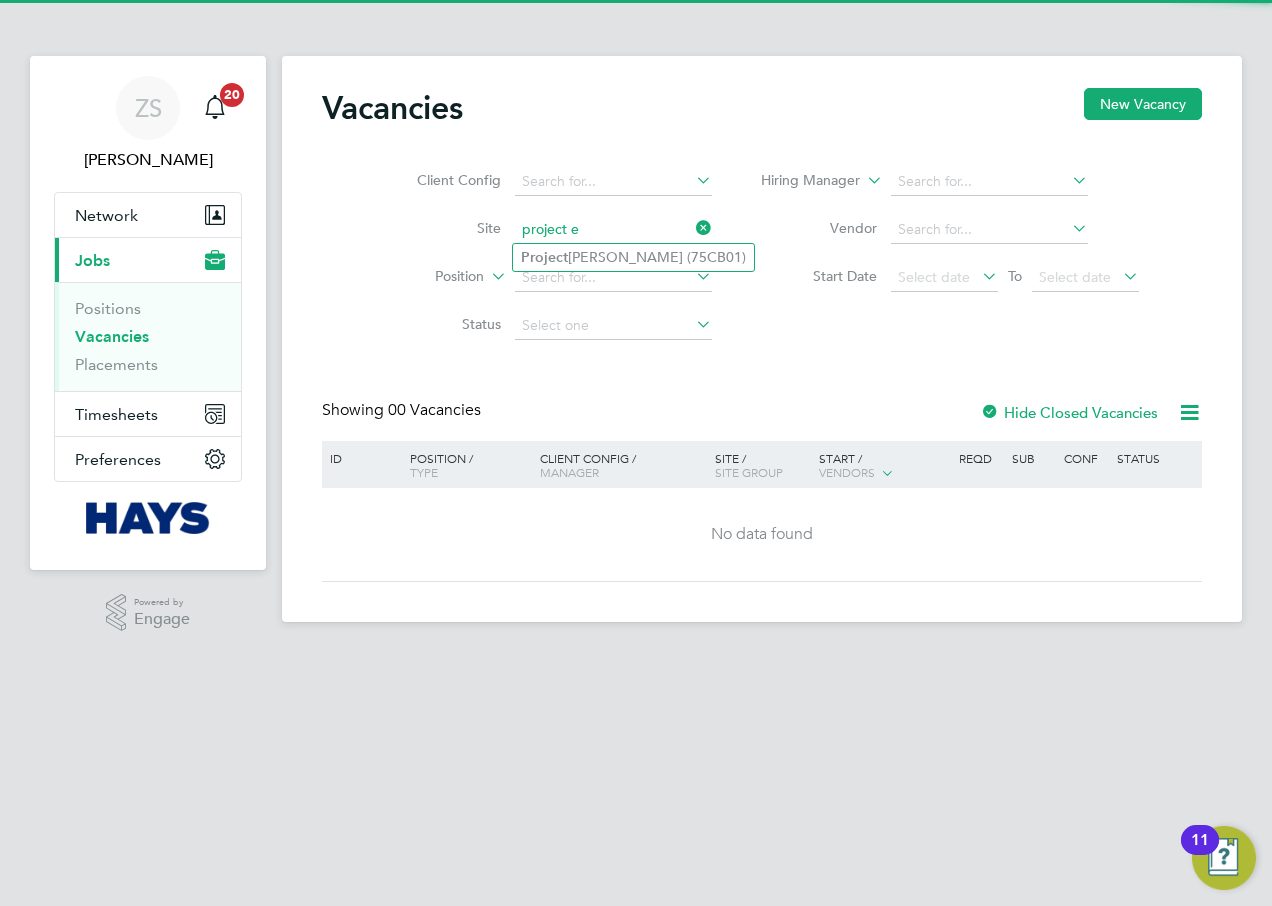 type on "project e" 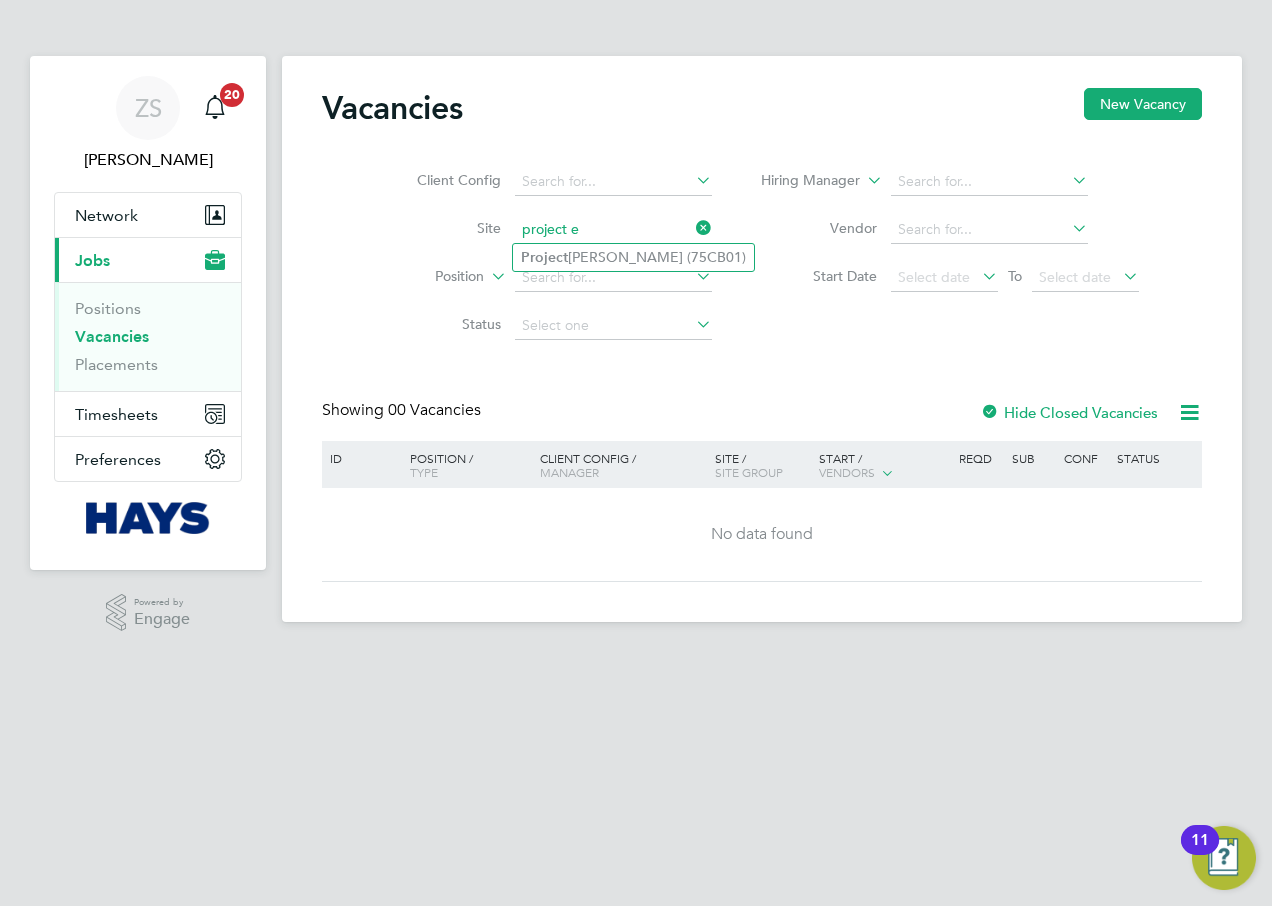 click on "Proj e ct  Elsa (75CB01)" 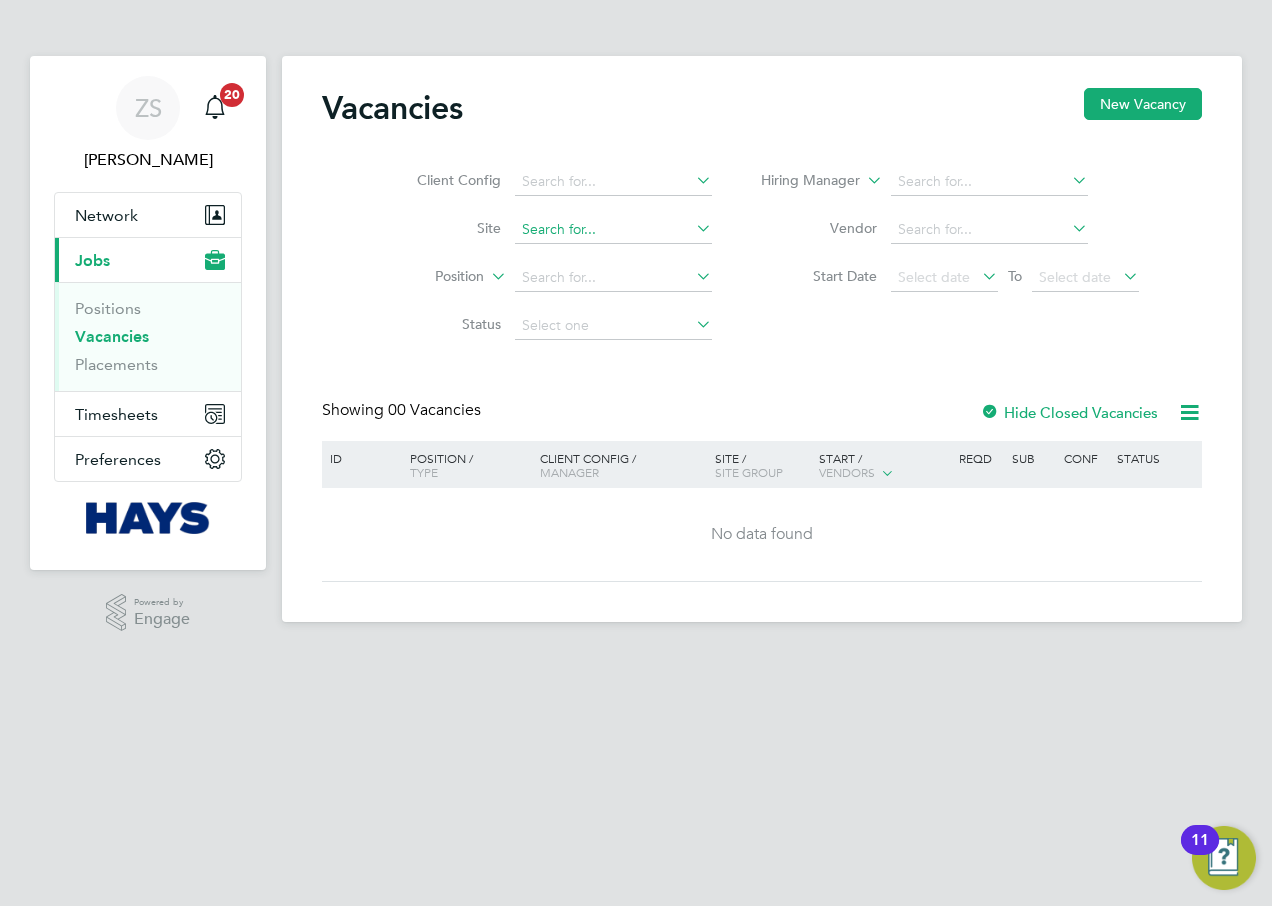 click 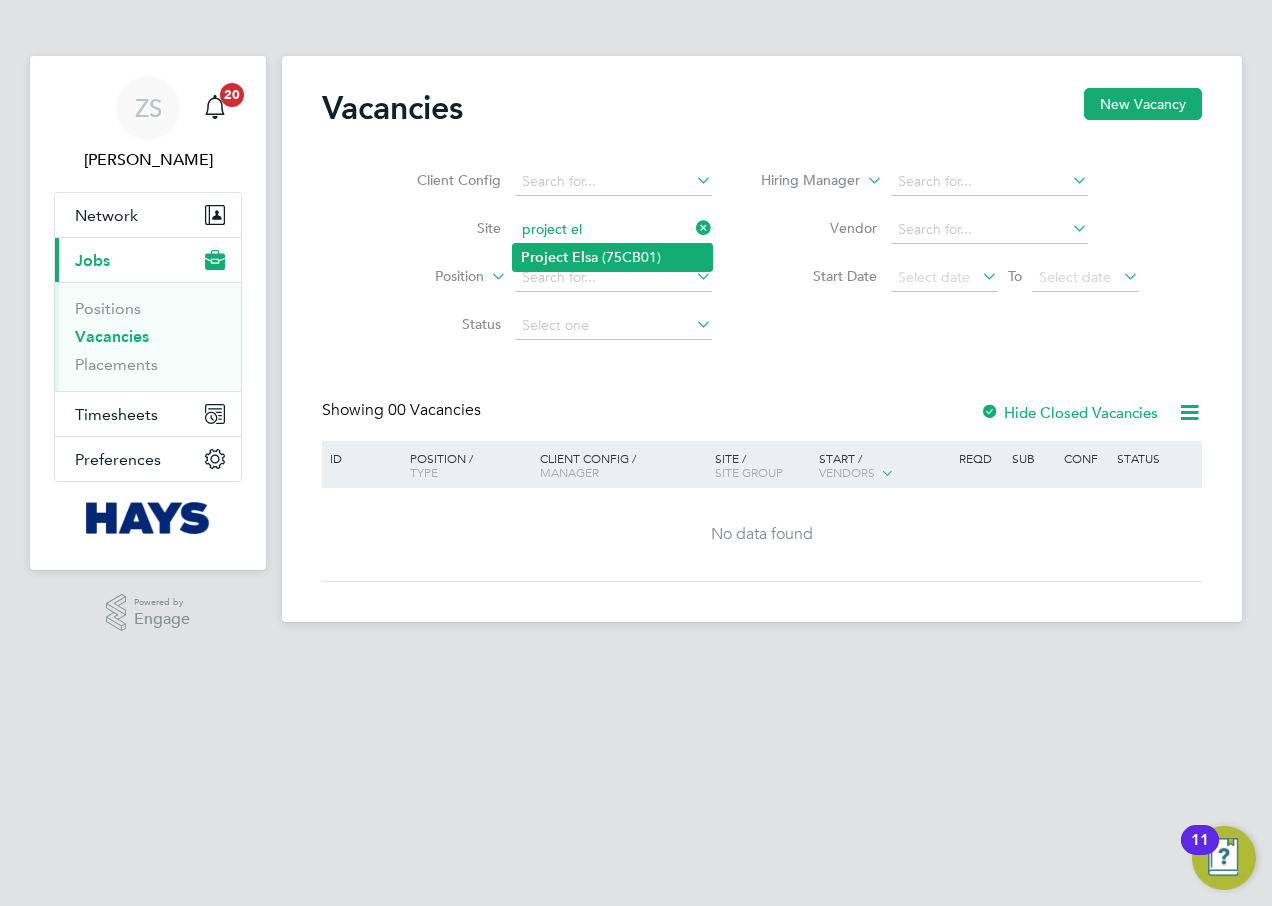 click on "Project   El sa (75CB01)" 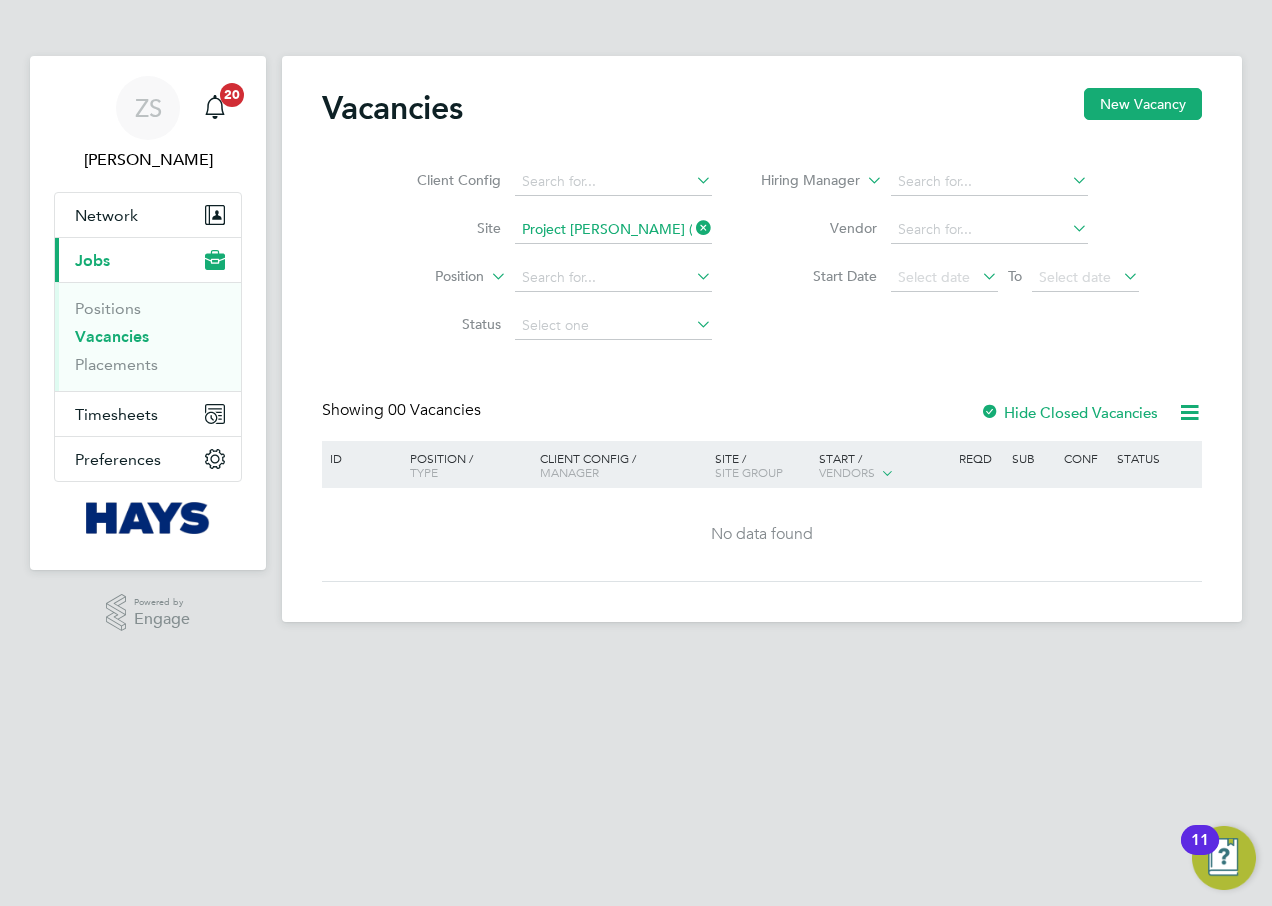 click on "ZS   Zachart Sturgess   Notifications
20   Applications:   Network
Businesses   Sites   Workers   Contacts   Current page:   Jobs
Positions   Vacancies   Placements   Timesheets
Timesheets   Expenses   Preferences
VMS Configurations
.st0{fill:#C0C1C2;}
Powered by Engage Vacancies New Vacancy Client Config     Site   Project Elsa (75CB01)   Position     Status   Hiring Manager     Vendor   Start Date
Select date
To
Select date
Showing   00 Vacancies Hide Closed Vacancies ID  Position / Type   Client Config / Manager Site / Site Group Start / Vendors   Reqd Sub Conf Status No data found Show   more M T W T F S S M T W T F S S Download vacancies report Project   El sa (75CB01)
11" at bounding box center [636, 328] 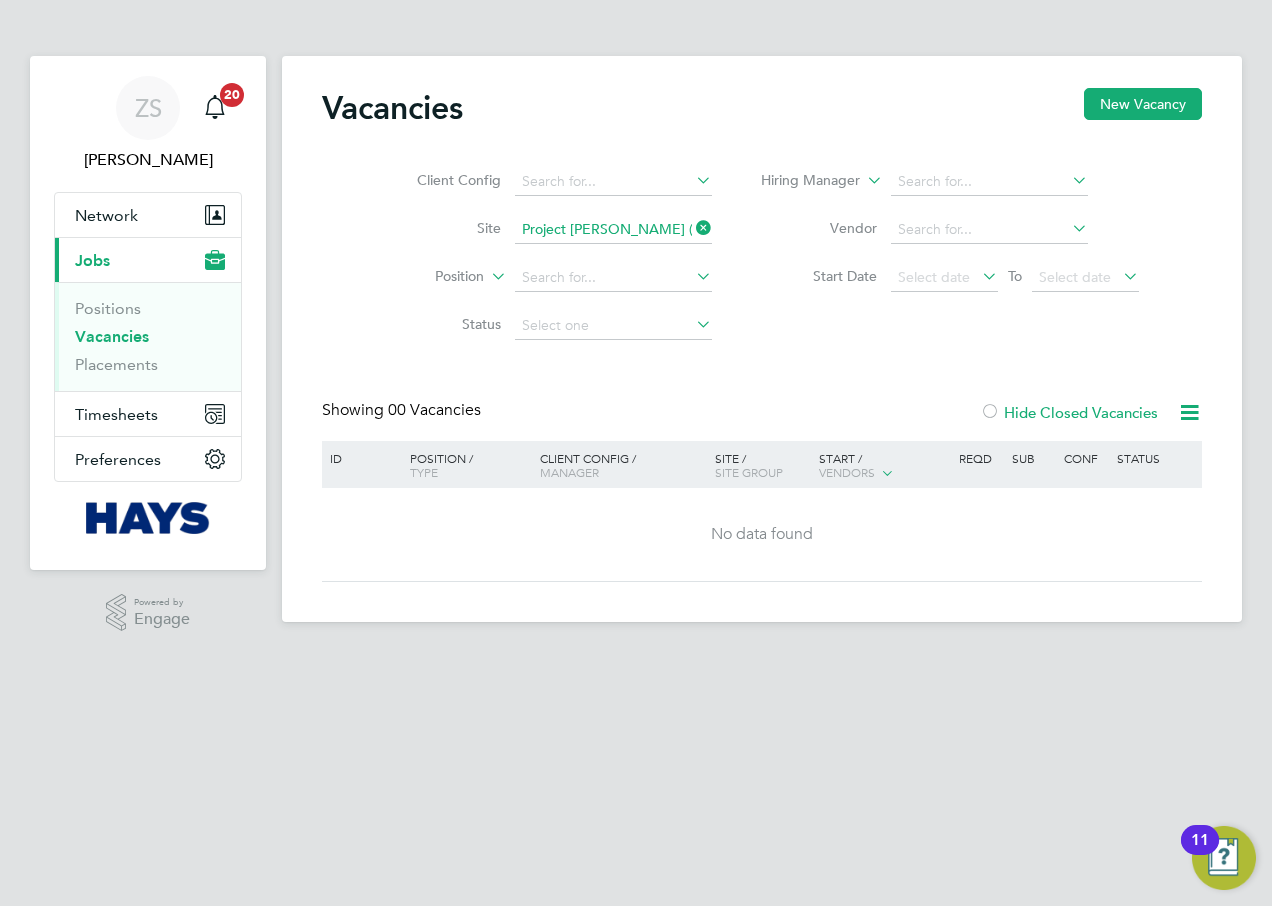 click on "ZS   Zachart Sturgess   Notifications
20   Applications:   Network
Businesses   Sites   Workers   Contacts   Current page:   Jobs
Positions   Vacancies   Placements   Timesheets
Timesheets   Expenses   Preferences
VMS Configurations
.st0{fill:#C0C1C2;}
Powered by Engage Vacancies New Vacancy Client Config     Site   Project Elsa (75CB01)   Position     Status   Hiring Manager     Vendor   Start Date
Select date
To
Select date
Showing   00 Vacancies Hide Closed Vacancies ID  Position / Type   Client Config / Manager Site / Site Group Start / Vendors   Reqd Sub Conf Status No data found Show   more M T W T F S S M T W T F S S Download vacancies report Project   El sa (75CB01)
11" at bounding box center [636, 328] 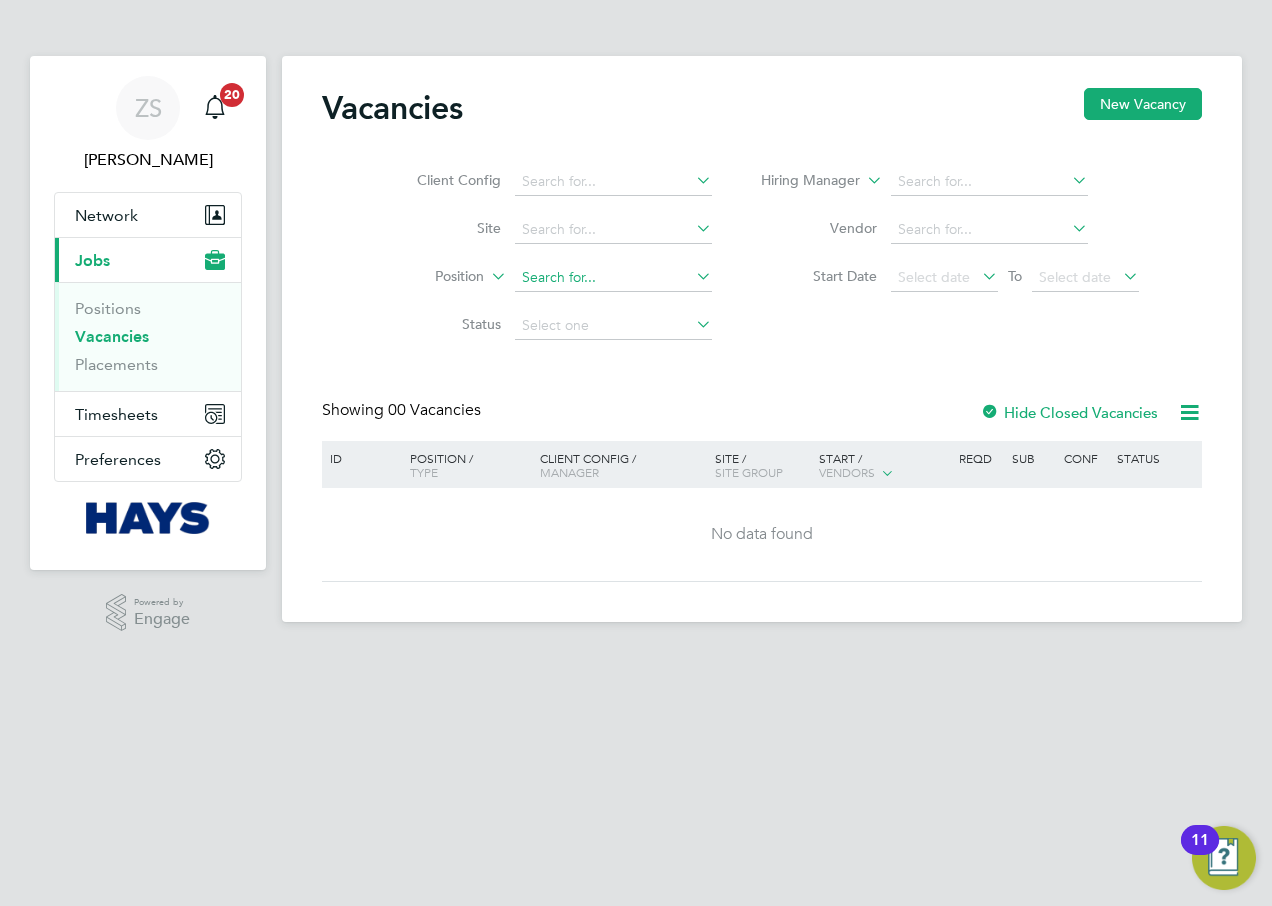click 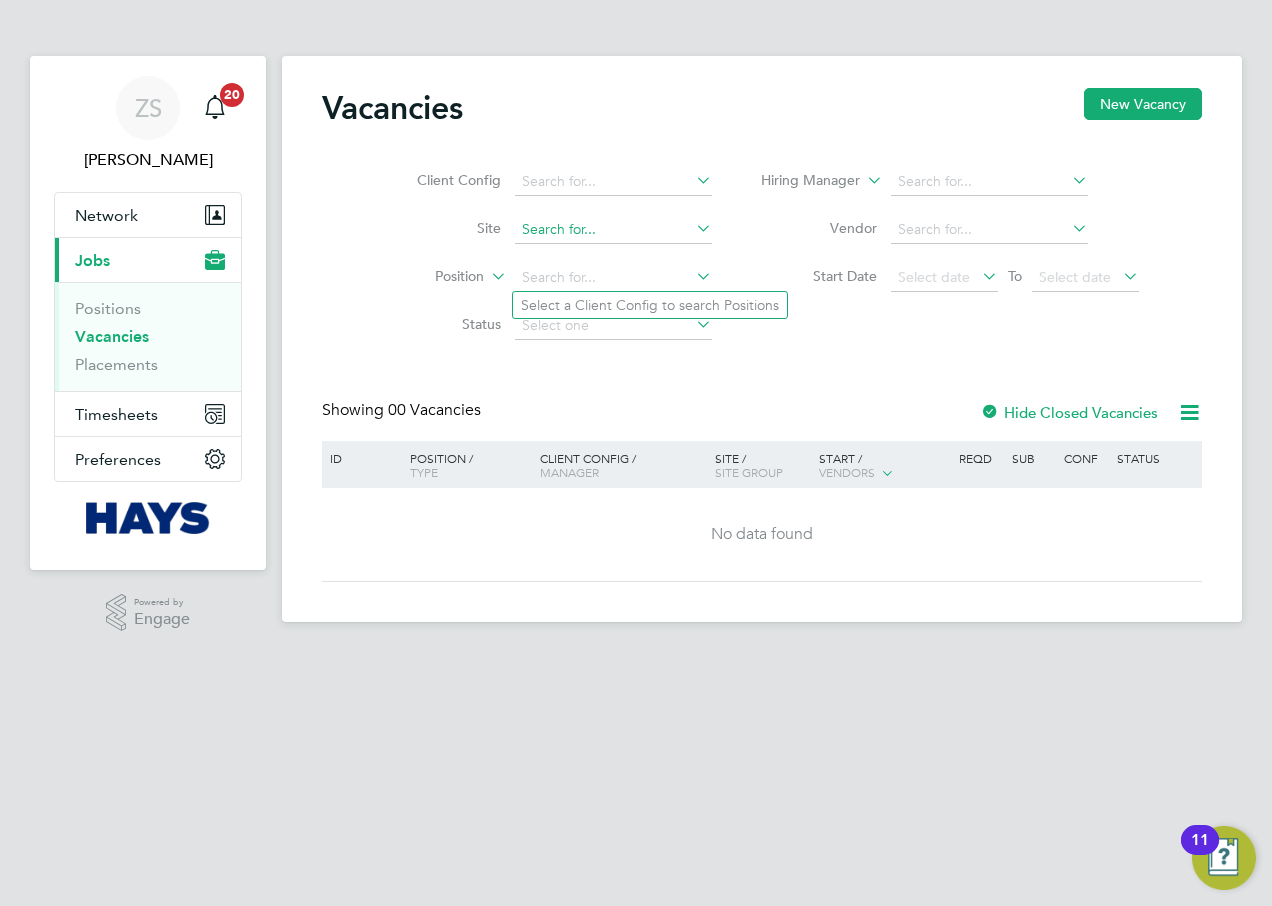 click 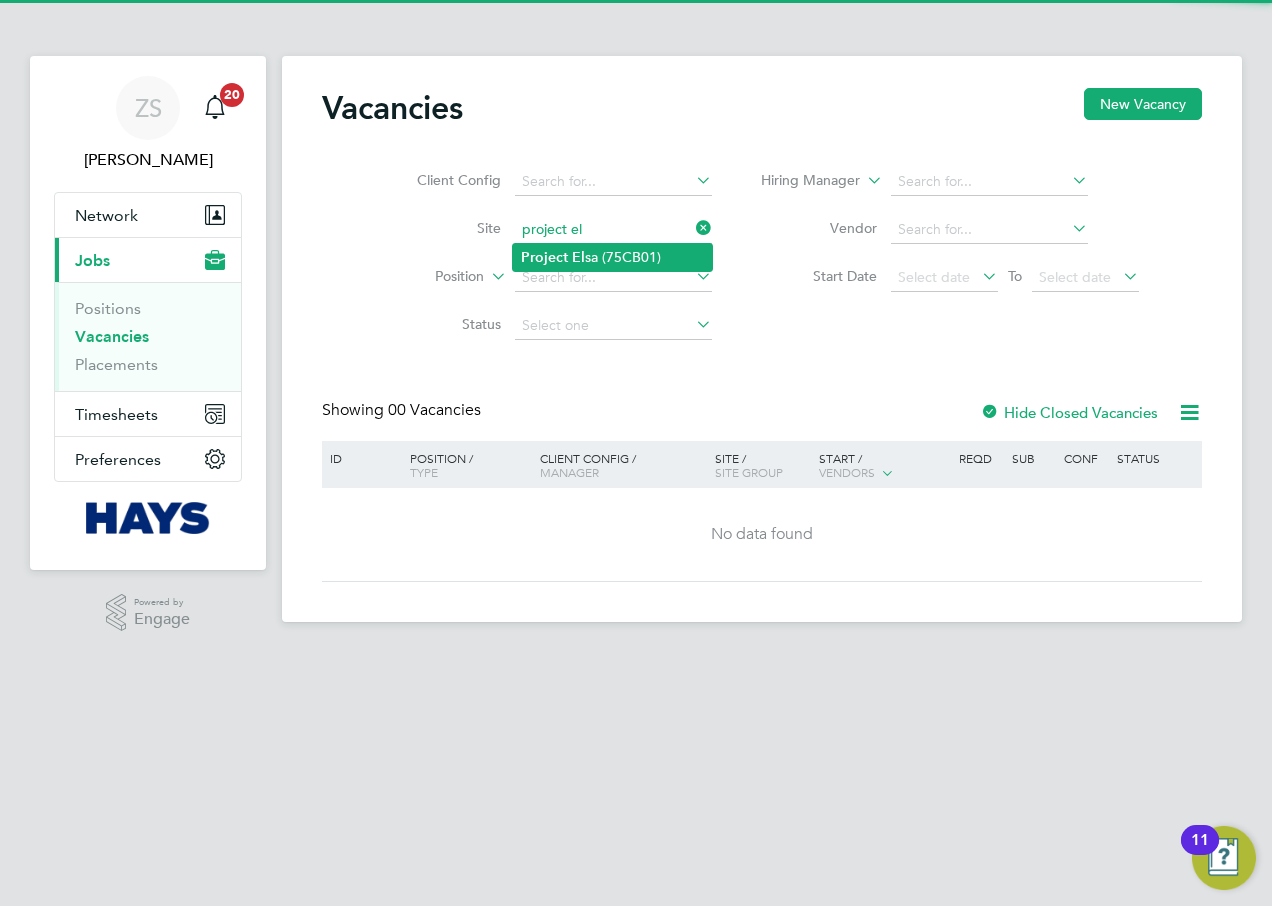 click on "Project   El sa (75CB01)" 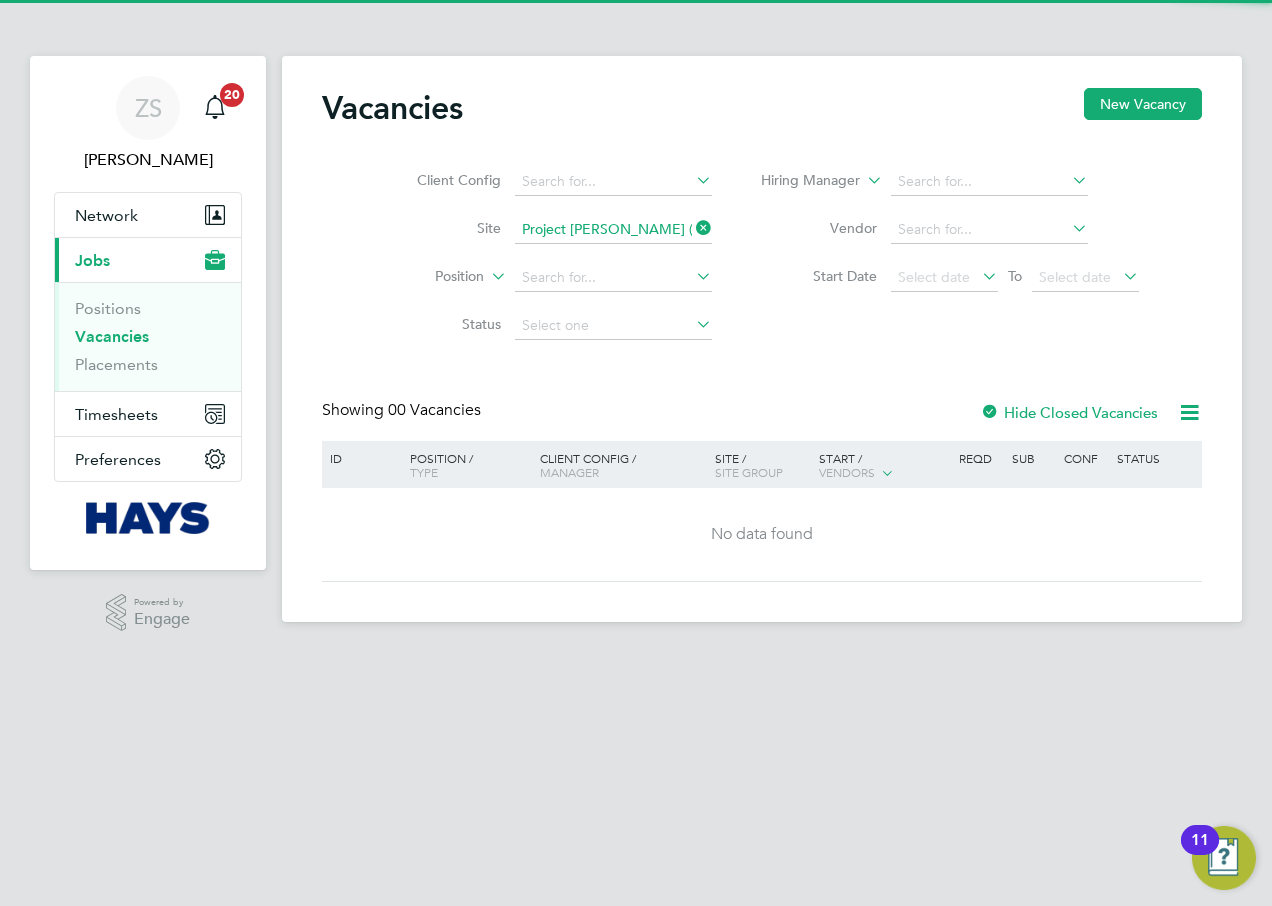 click on "ZS   Zachart Sturgess   Notifications
20   Applications:   Network
Businesses   Sites   Workers   Contacts   Current page:   Jobs
Positions   Vacancies   Placements   Timesheets
Timesheets   Expenses   Preferences
VMS Configurations
.st0{fill:#C0C1C2;}
Powered by Engage Vacancies New Vacancy Client Config     Site   Project Elsa (75CB01)   Position     Status   Hiring Manager     Vendor   Start Date
Select date
To
Select date
Showing   00 Vacancies Hide Closed Vacancies ID  Position / Type   Client Config / Manager Site / Site Group Start / Vendors   Reqd Sub Conf Status No data found Show   more M T W T F S S M T W T F S S Download vacancies report Project   El sa (75CB01) Select a Client Config to search Positions
11" at bounding box center (636, 328) 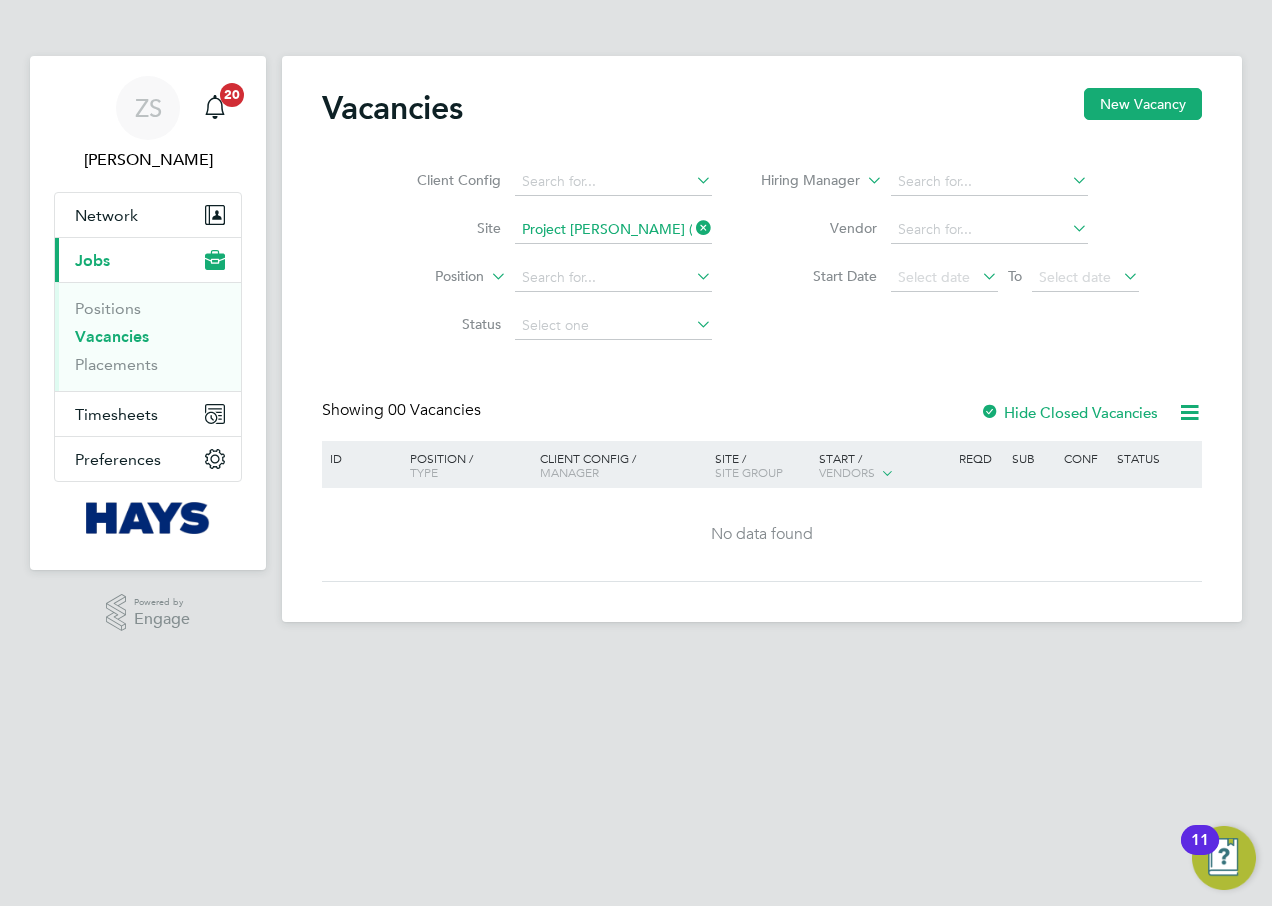 click 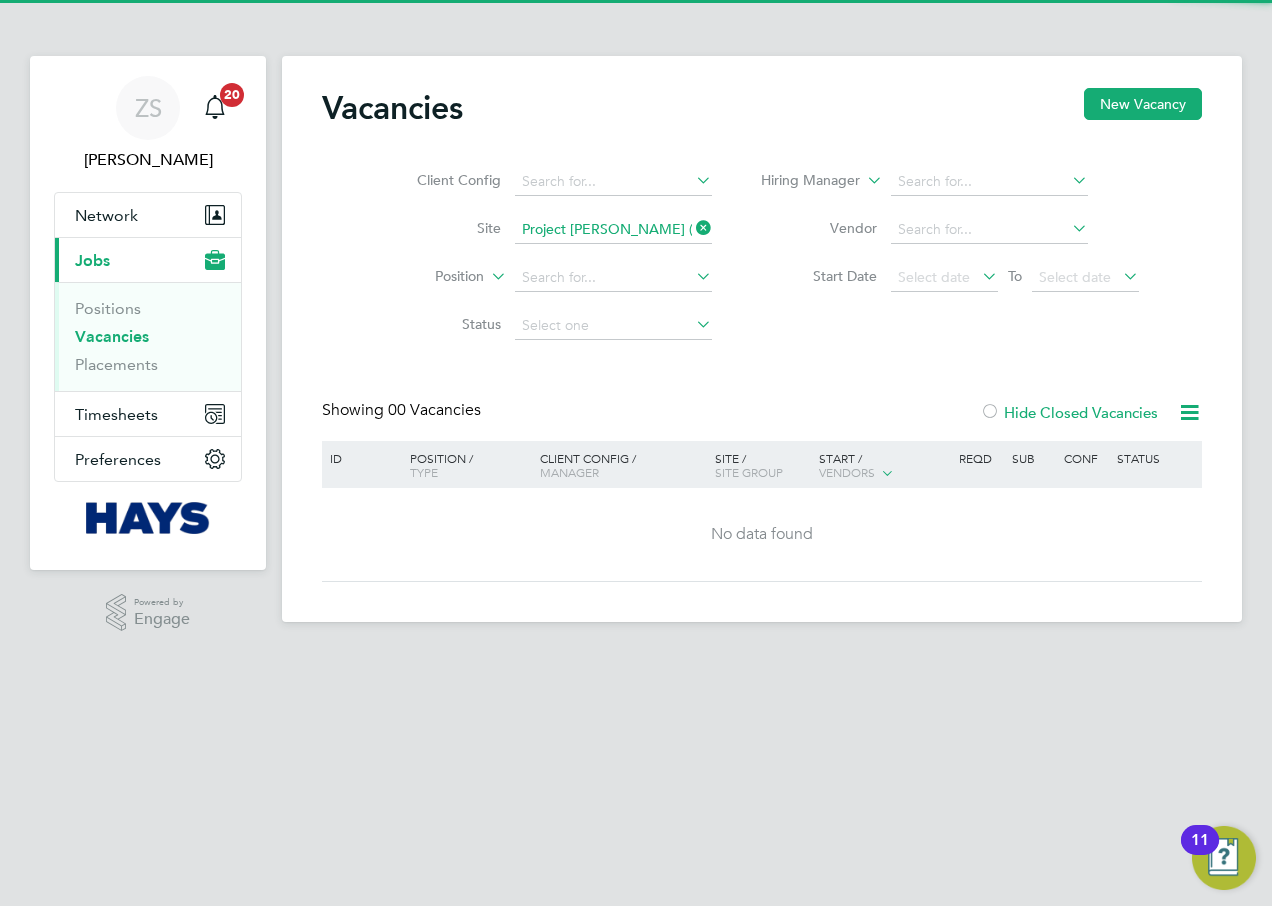 click 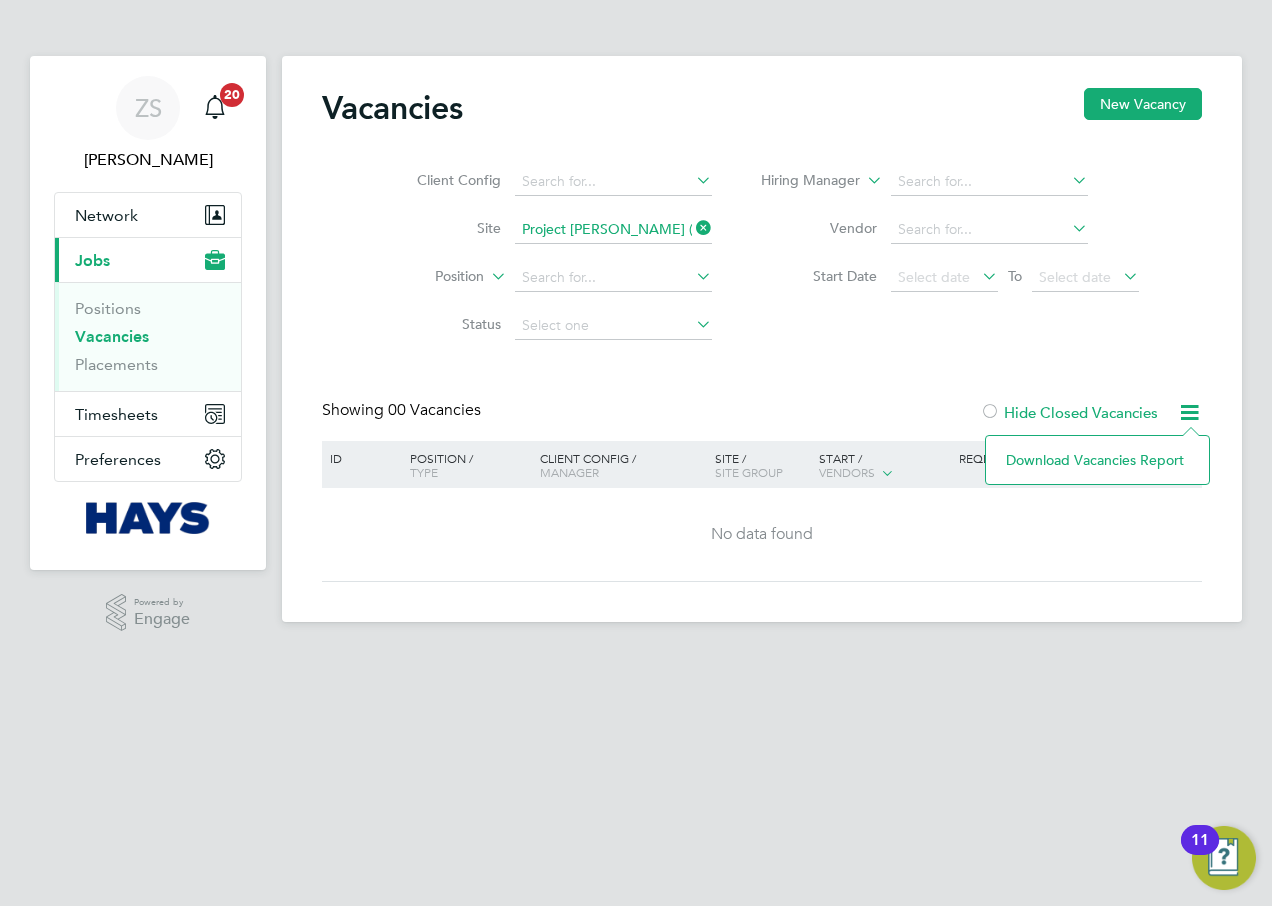 click on "ZS   Zachart Sturgess   Notifications
20   Applications:   Network
Businesses   Sites   Workers   Contacts   Current page:   Jobs
Positions   Vacancies   Placements   Timesheets
Timesheets   Expenses   Preferences
VMS Configurations
.st0{fill:#C0C1C2;}
Powered by Engage Vacancies New Vacancy Client Config     Site   Project Elsa (75CB01)   Position     Status   Hiring Manager     Vendor   Start Date
Select date
To
Select date
Showing   00 Vacancies Hide Closed Vacancies ID  Position / Type   Client Config / Manager Site / Site Group Start / Vendors   Reqd Sub Conf Status No data found Show   more M T W T F S S M T W T F S S Download vacancies report Project   El sa (75CB01) Select a Client Config to search Positions
11" at bounding box center [636, 328] 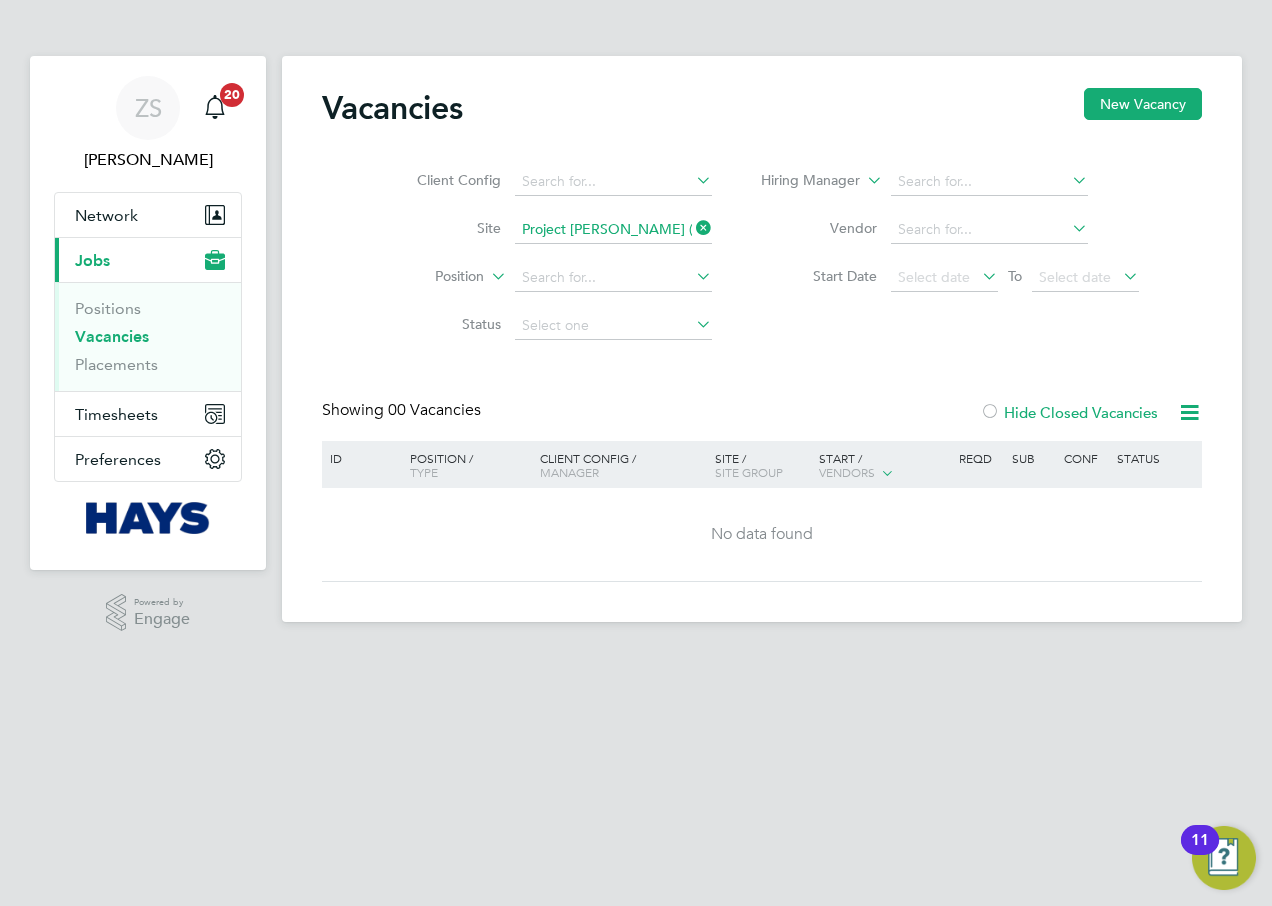 click on "ZS   Zachart Sturgess   Notifications
20   Applications:   Network
Businesses   Sites   Workers   Contacts   Current page:   Jobs
Positions   Vacancies   Placements   Timesheets
Timesheets   Expenses   Preferences
VMS Configurations
.st0{fill:#C0C1C2;}
Powered by Engage Vacancies New Vacancy Client Config     Site   Project Elsa (75CB01)   Position     Status   Hiring Manager     Vendor   Start Date
Select date
To
Select date
Showing   00 Vacancies Hide Closed Vacancies ID  Position / Type   Client Config / Manager Site / Site Group Start / Vendors   Reqd Sub Conf Status No data found Show   more M T W T F S S M T W T F S S Download vacancies report Project   El sa (75CB01) Select a Client Config to search Positions
11" at bounding box center [636, 328] 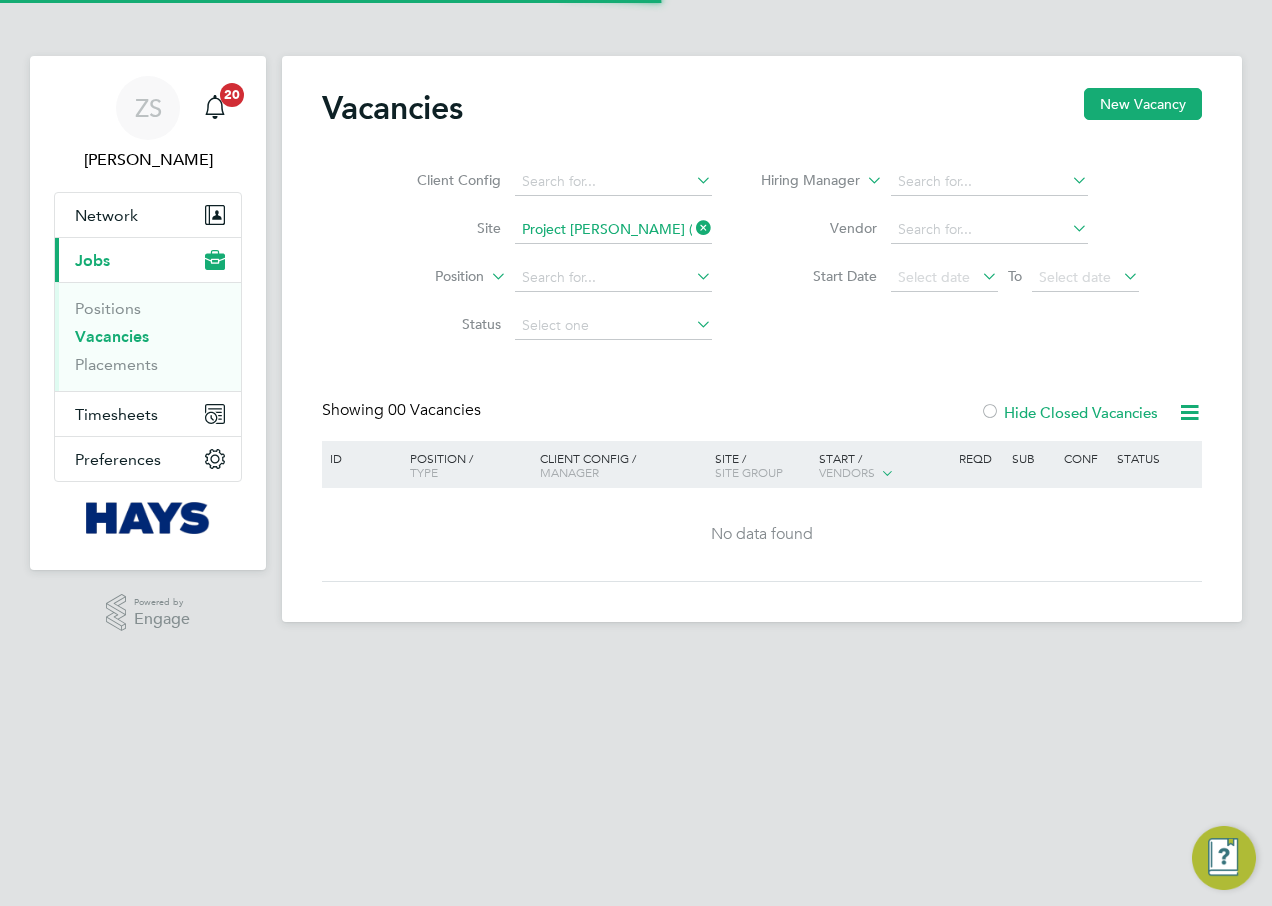 scroll, scrollTop: 0, scrollLeft: 0, axis: both 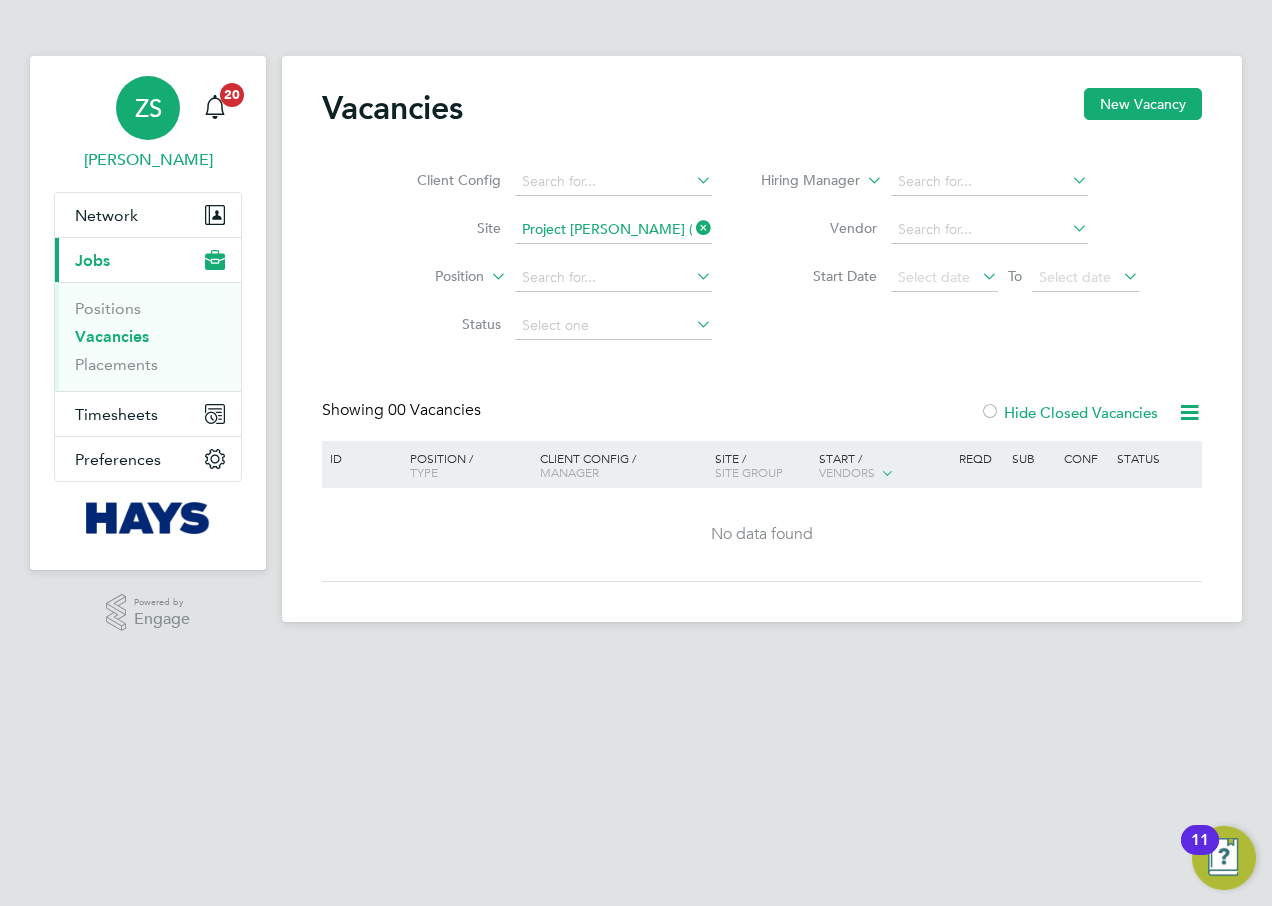 click on "ZS" at bounding box center [148, 108] 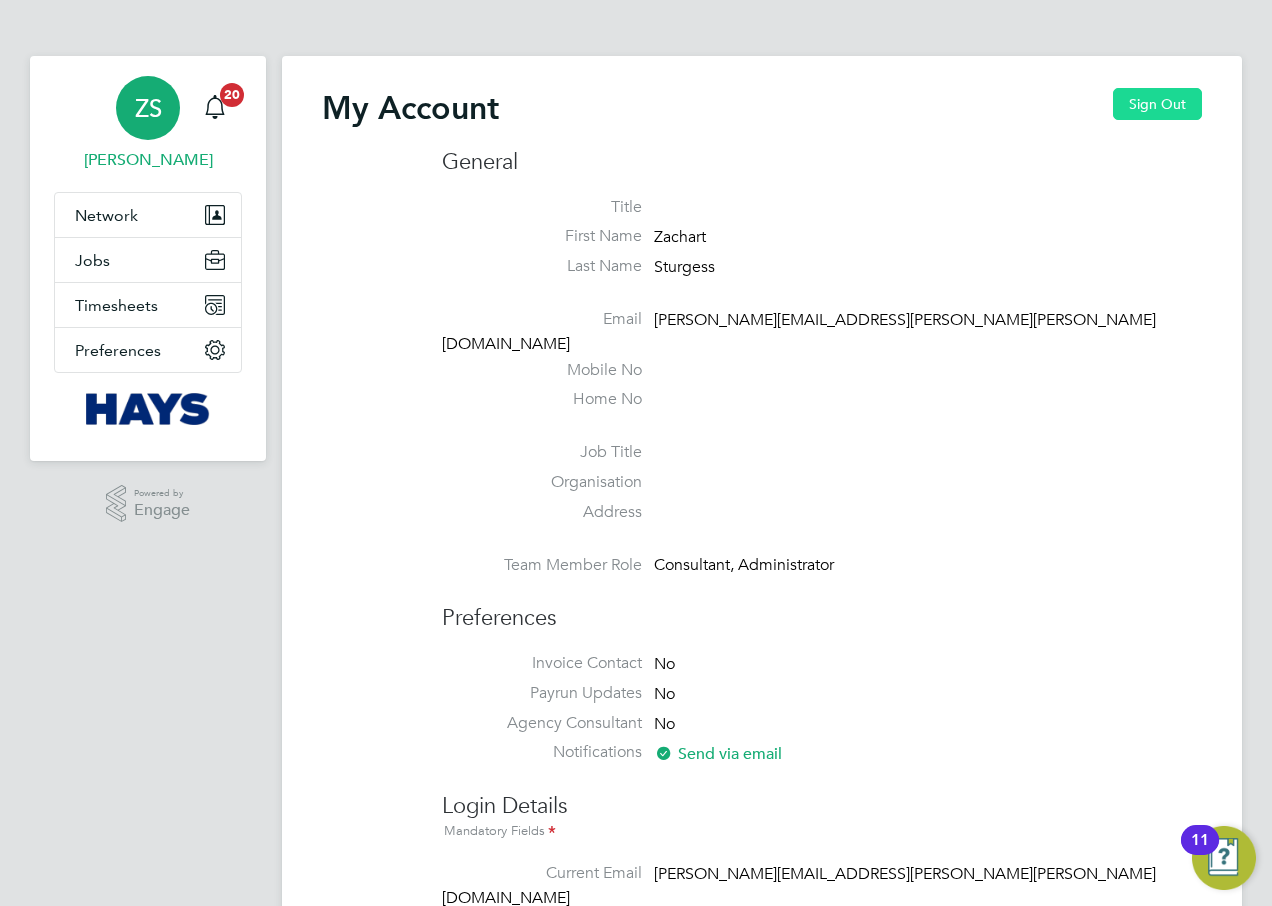 click on "Sign Out" at bounding box center (1157, 104) 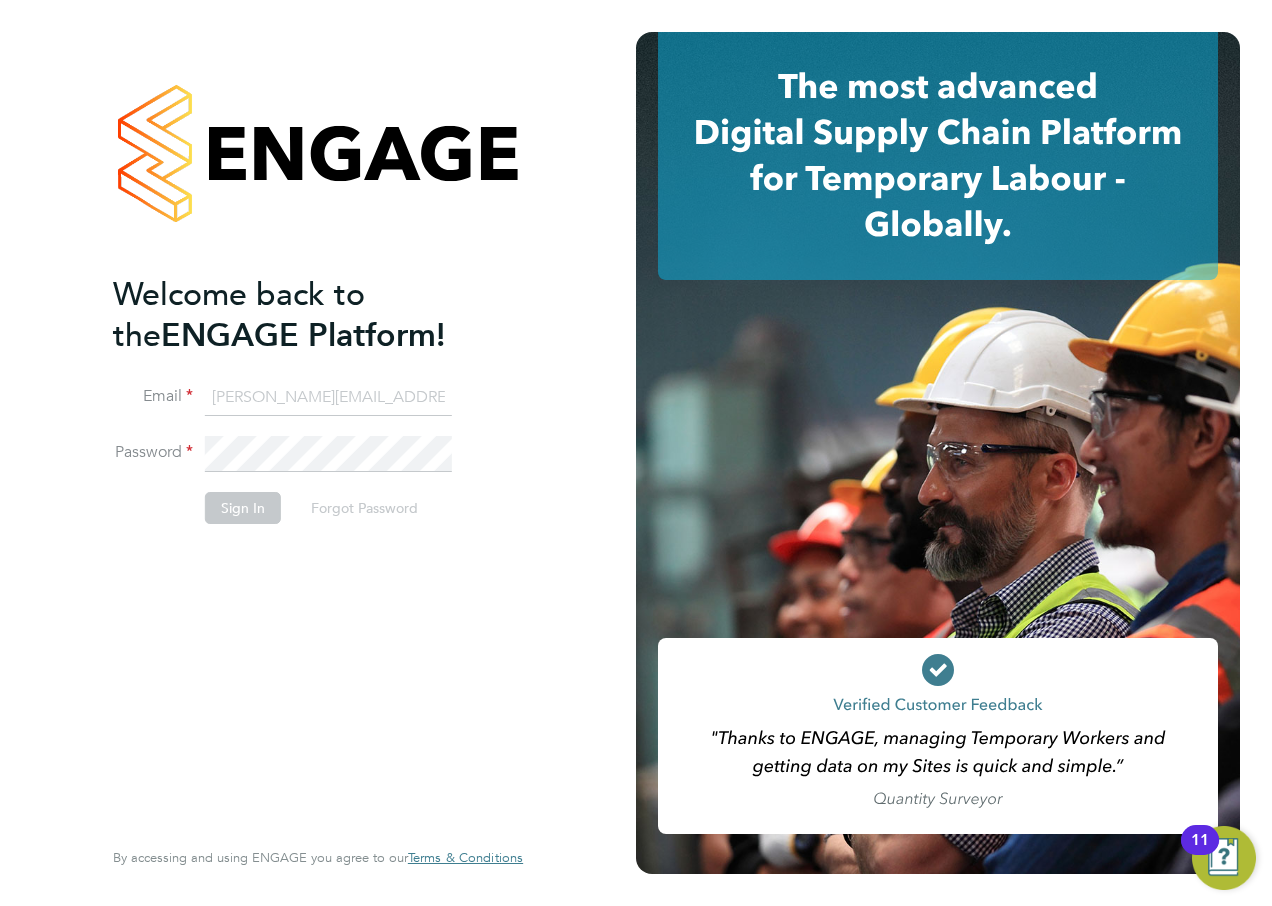 click on "zachary.sturgess@hays.com" 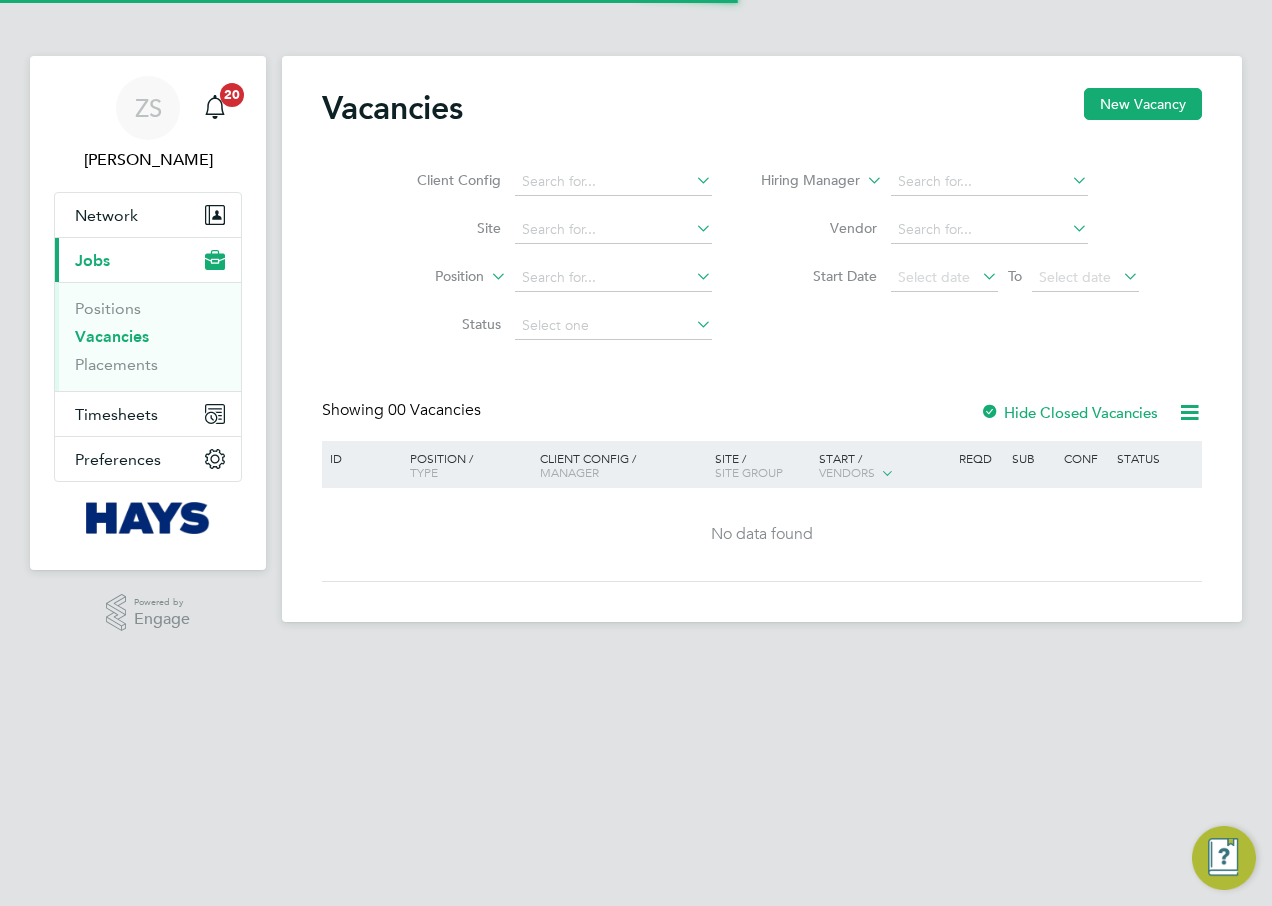 scroll, scrollTop: 0, scrollLeft: 0, axis: both 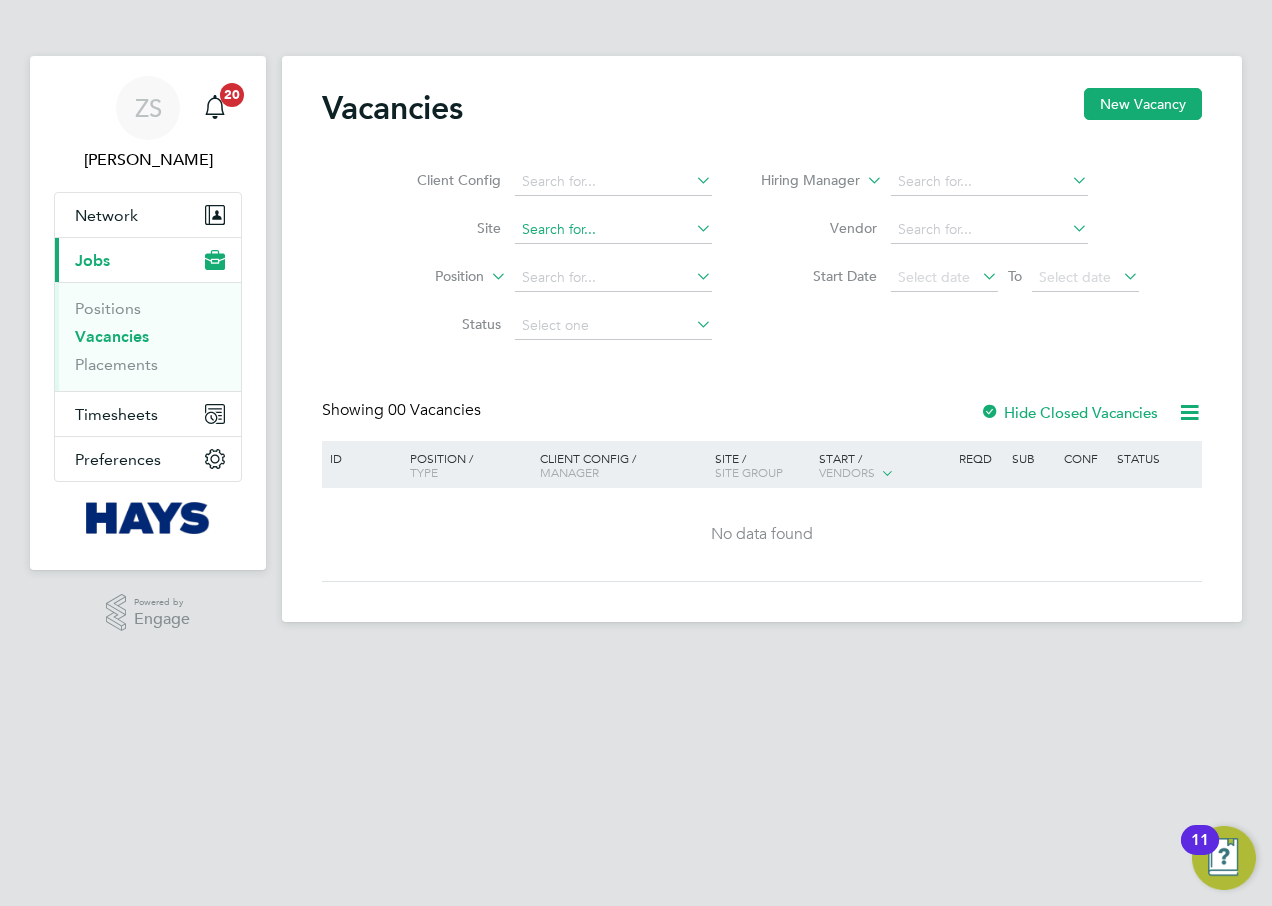 click 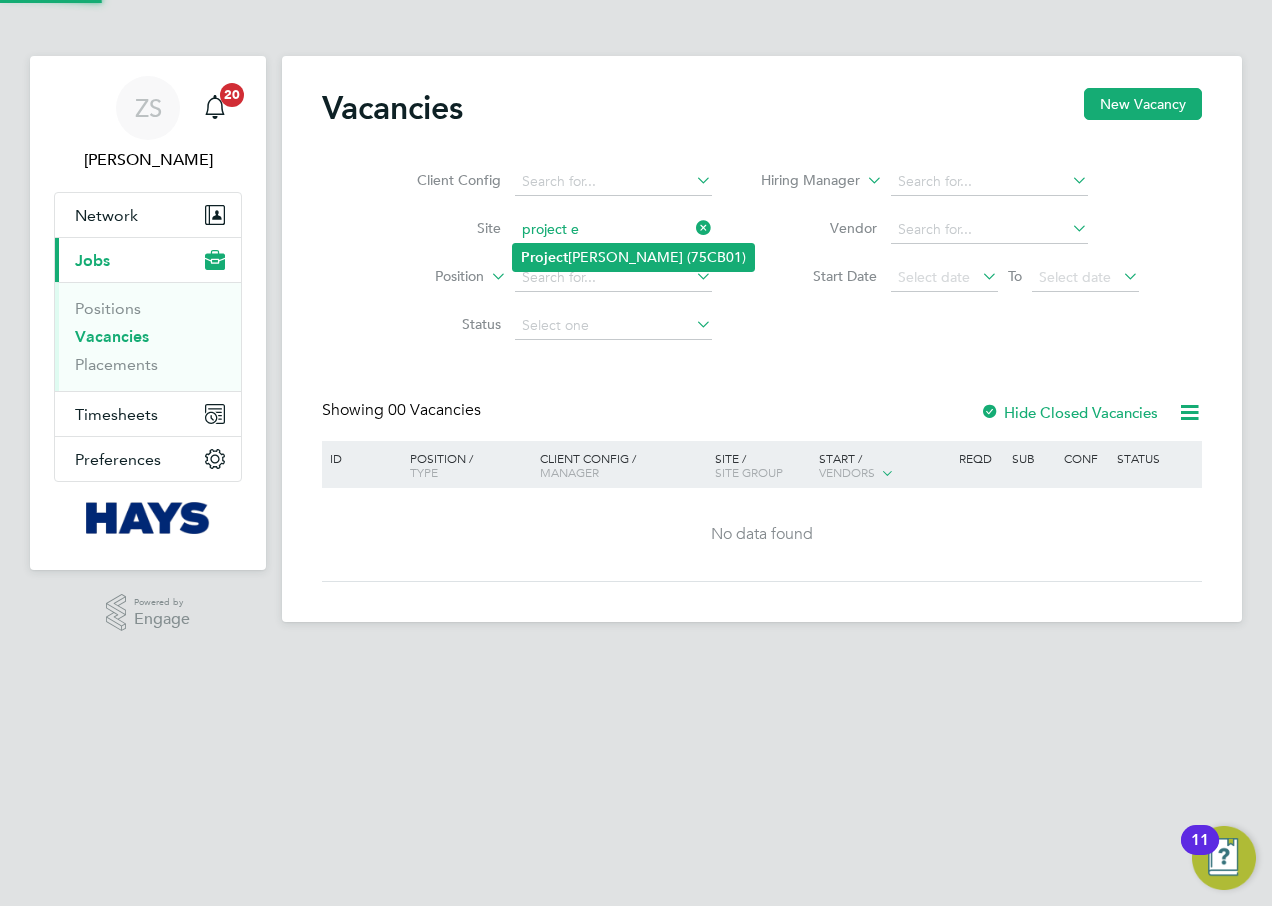 click on "Proj e ct  [PERSON_NAME] (75CB01)" 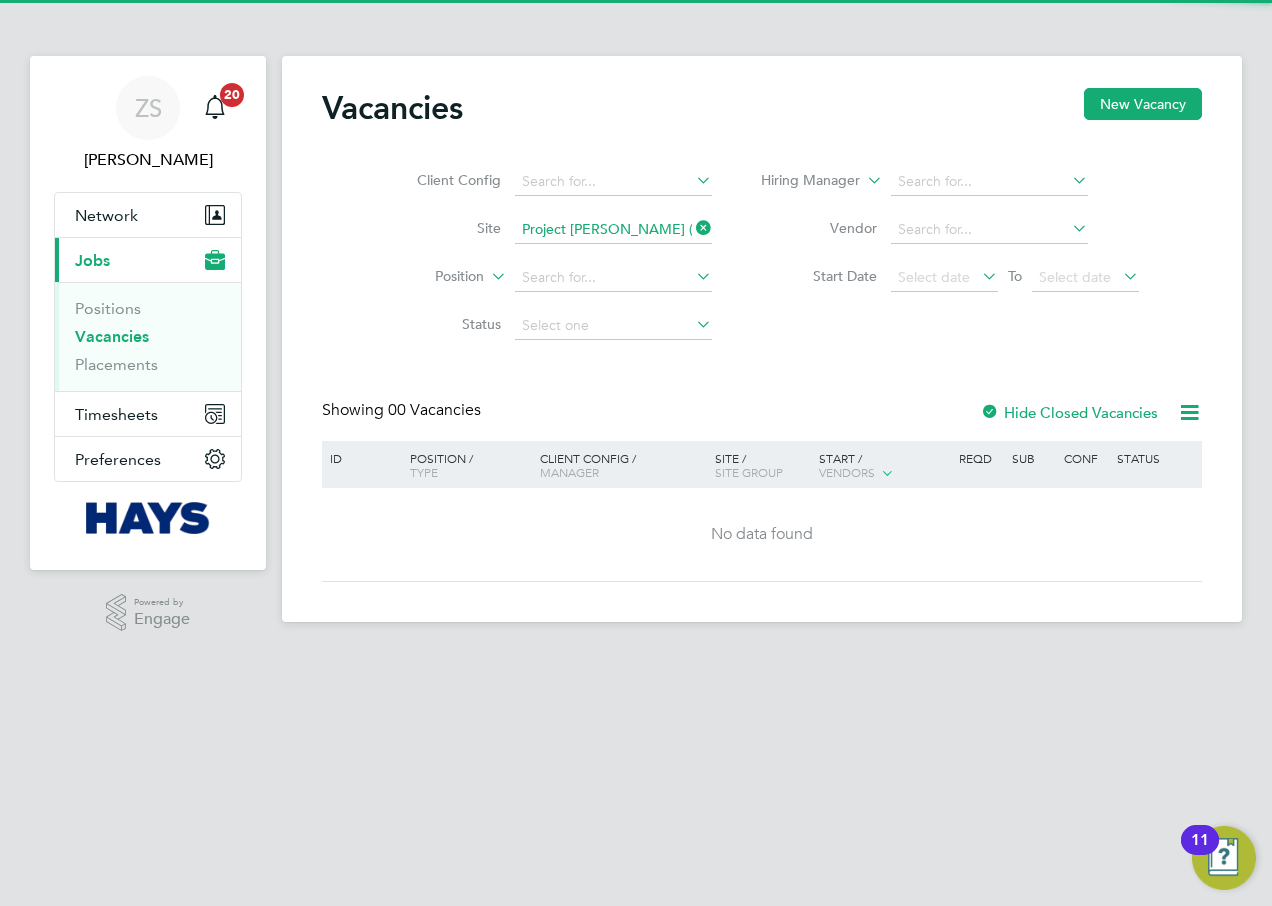 click 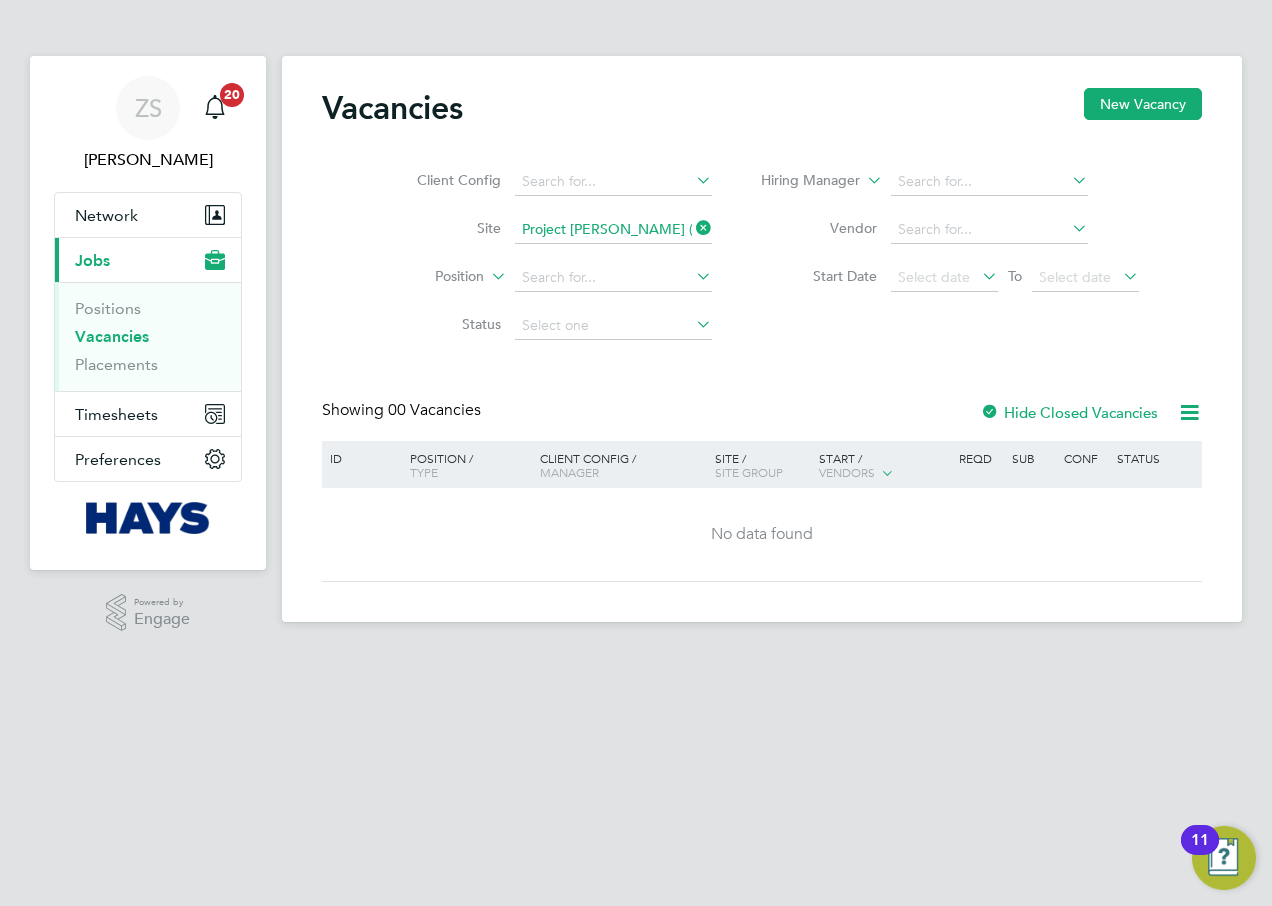 click on "ZS   Zachart Sturgess   Notifications
20   Applications:   Network
Businesses   Sites   Workers   Contacts   Current page:   Jobs
Positions   Vacancies   Placements   Timesheets
Timesheets   Expenses   Preferences
VMS Configurations
.st0{fill:#C0C1C2;}
Powered by Engage Vacancies New Vacancy Client Config     Site   Project [PERSON_NAME] (75CB01)   Position     Status   Hiring Manager     Vendor   Start Date
Select date
To
Select date
Showing   00 Vacancies Hide Closed Vacancies ID  Position / Type   Client Config / Manager Site / Site Group Start / Vendors   Reqd Sub Conf Status No data found Show   more M T W T F S S M T W T F S S Download vacancies report Proj e ct  [PERSON_NAME] (75CB01)
11" at bounding box center [636, 328] 